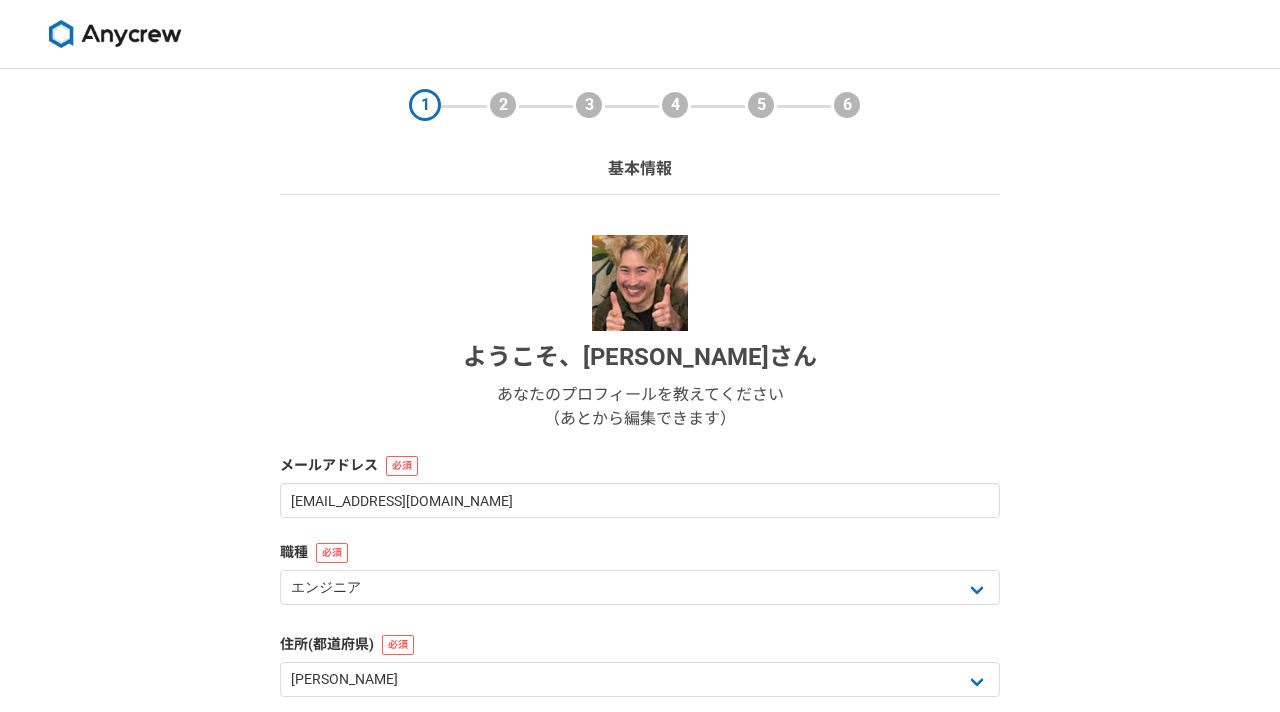 select on "13" 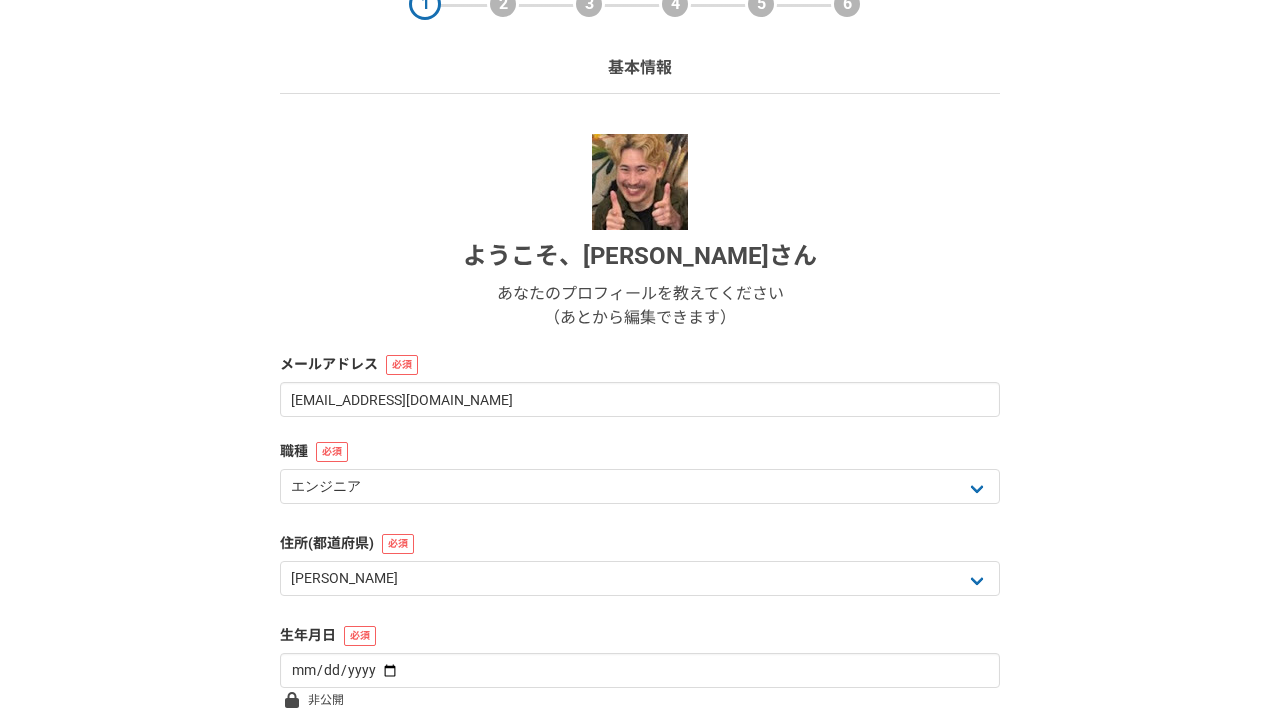 scroll, scrollTop: 108, scrollLeft: 0, axis: vertical 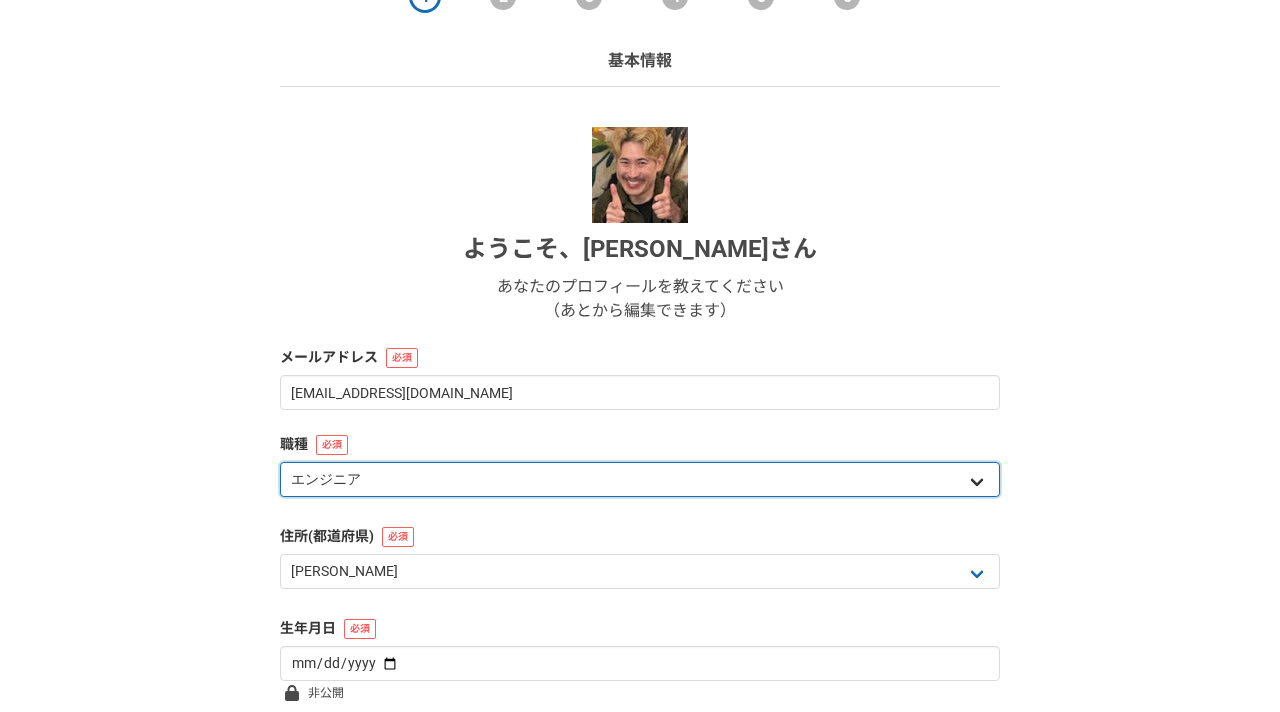 click on "エンジニア デザイナー ライター 営業 マーケティング 企画・事業開発 バックオフィス その他" at bounding box center [640, 479] 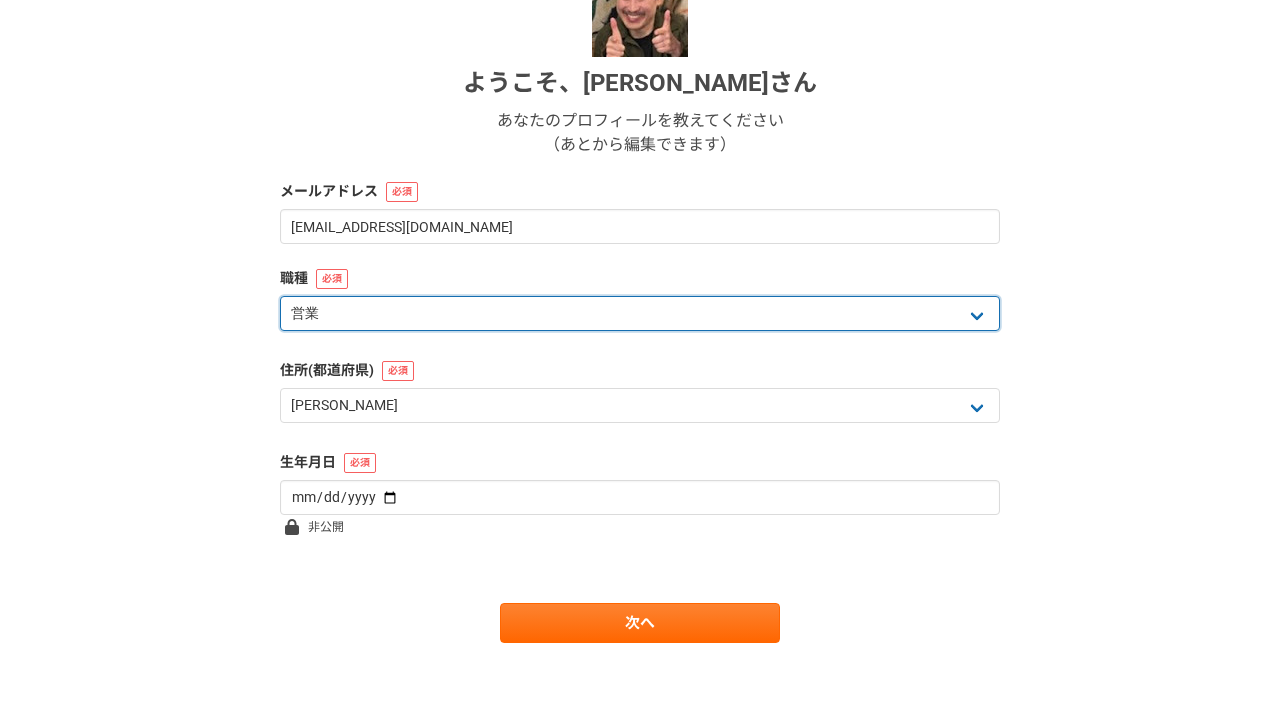 scroll, scrollTop: 285, scrollLeft: 0, axis: vertical 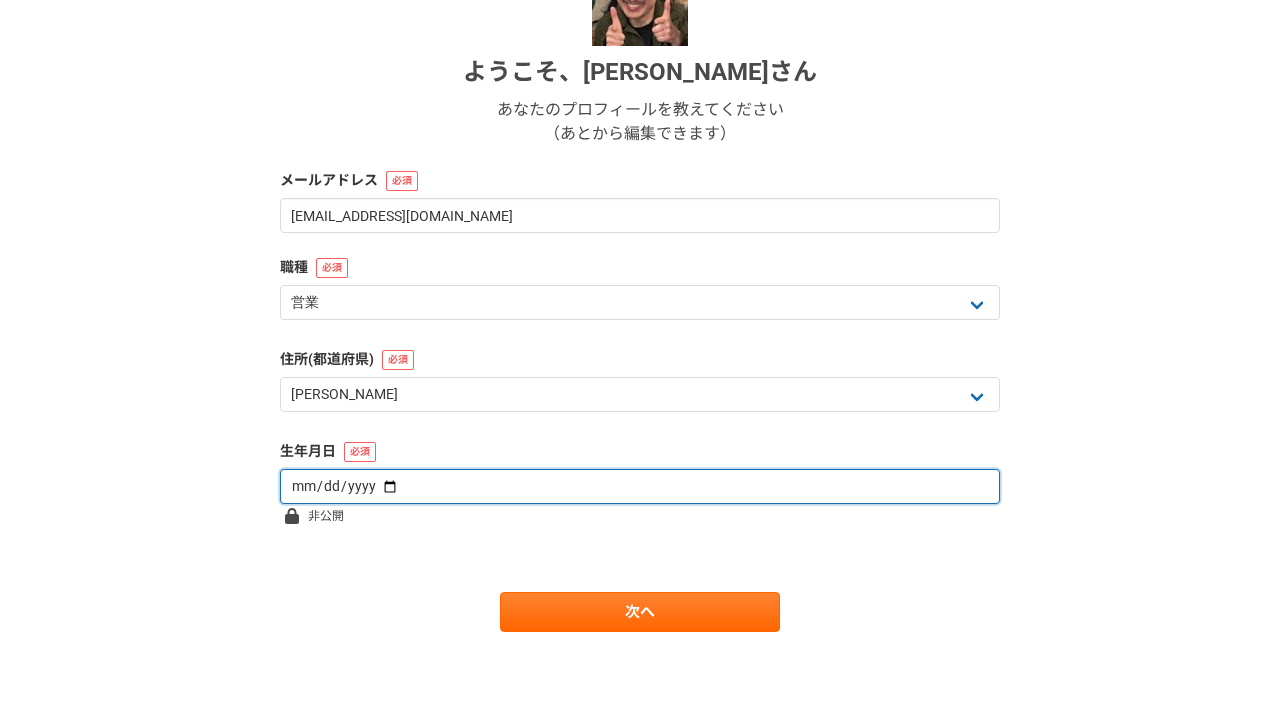 click at bounding box center (640, 486) 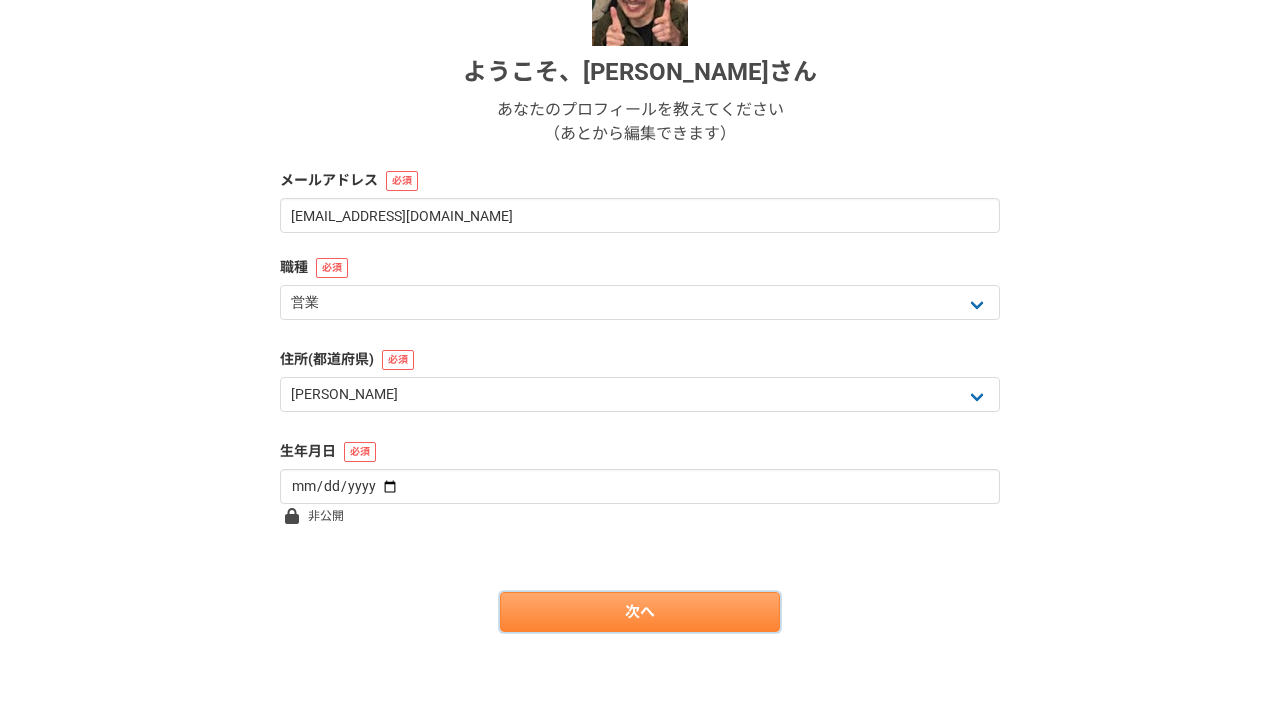 click on "次へ" at bounding box center (640, 612) 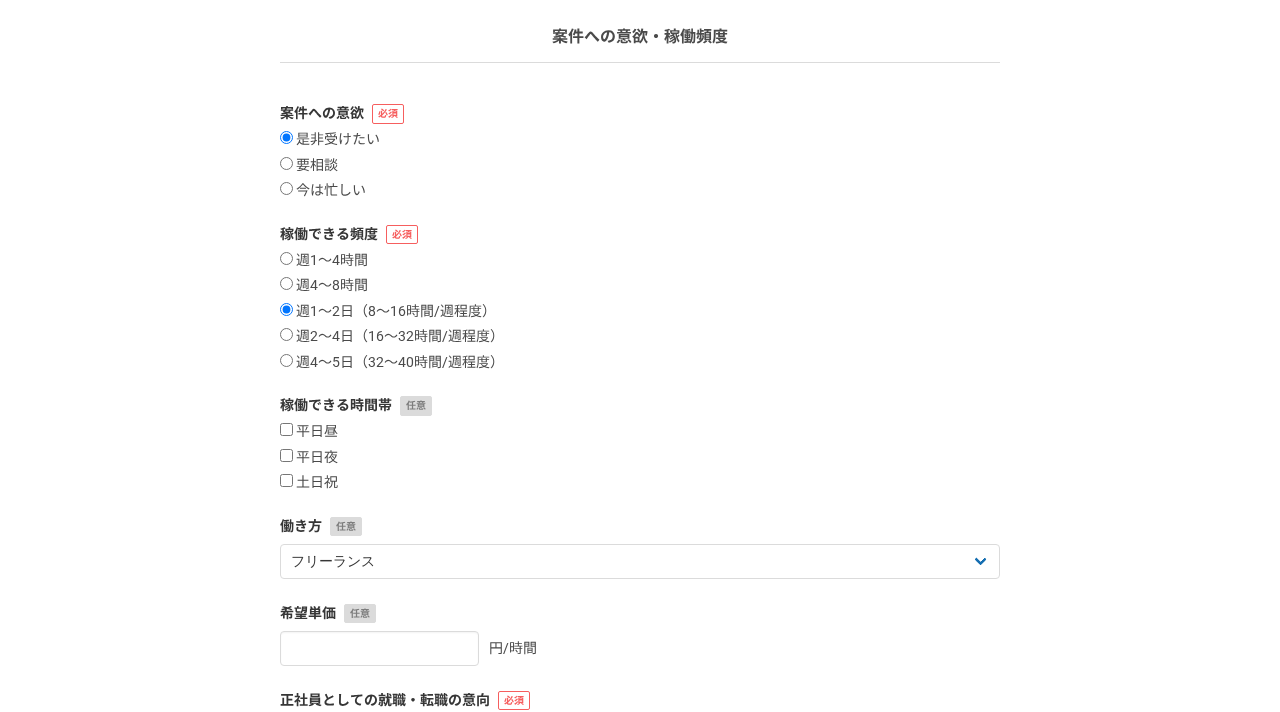 scroll, scrollTop: 136, scrollLeft: 0, axis: vertical 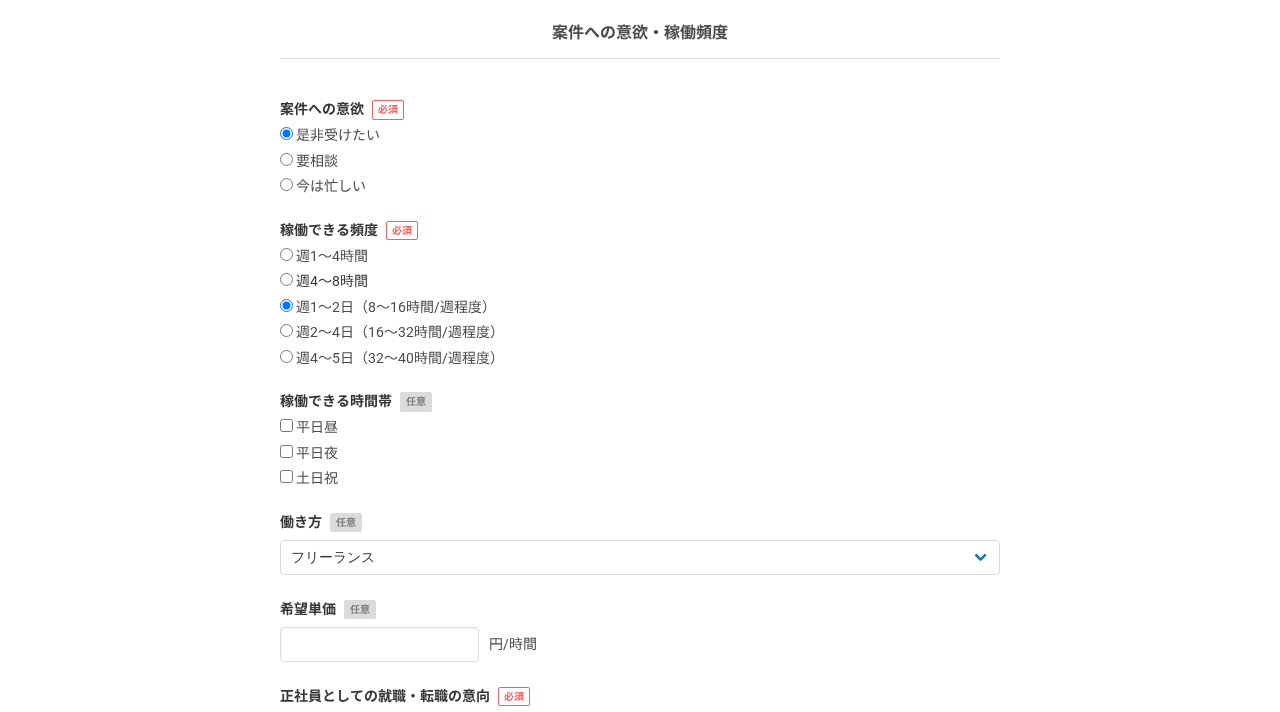 click on "週4〜8時間" at bounding box center [324, 282] 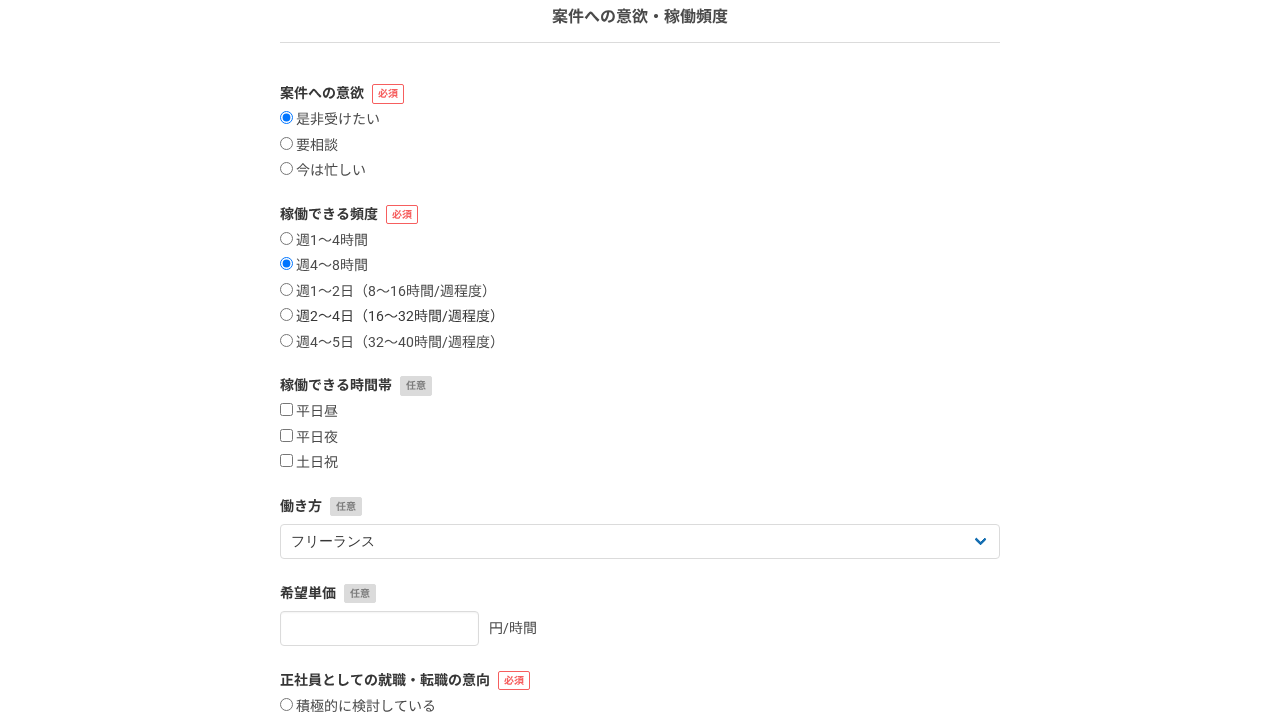 scroll, scrollTop: 155, scrollLeft: 0, axis: vertical 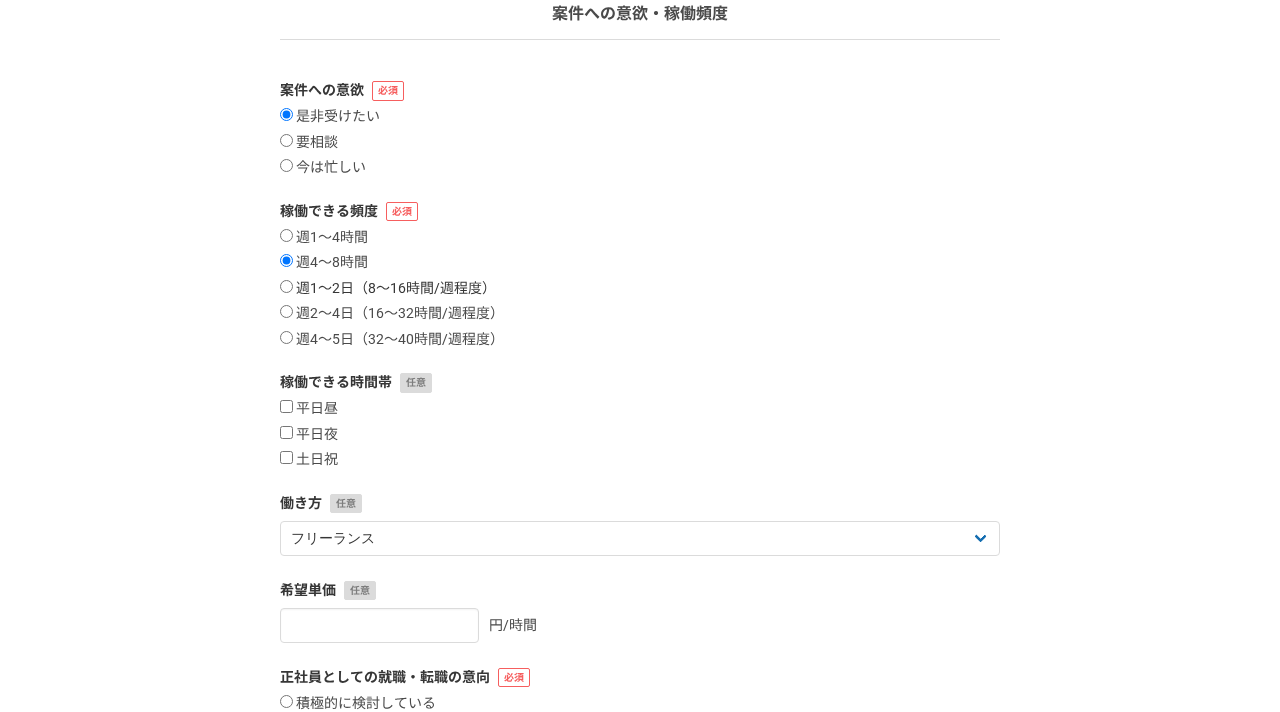 click on "週1〜2日（8〜16時間/週程度）" at bounding box center [388, 289] 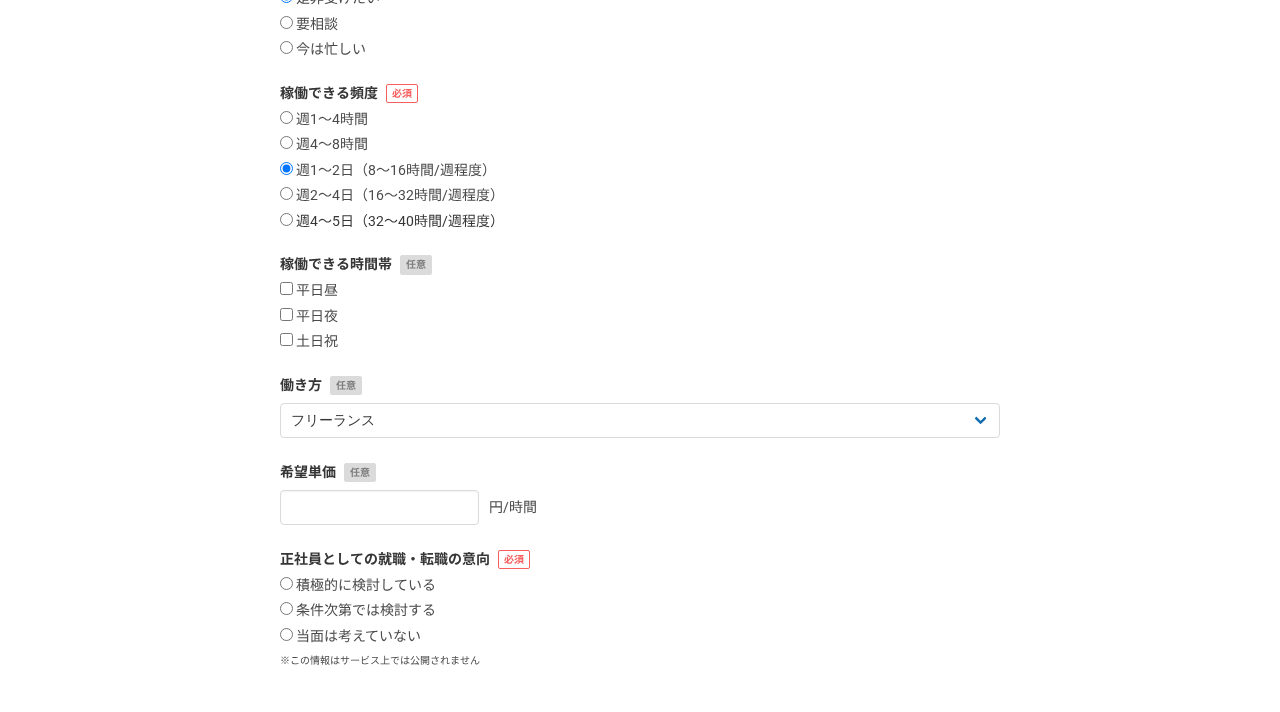 scroll, scrollTop: 276, scrollLeft: 0, axis: vertical 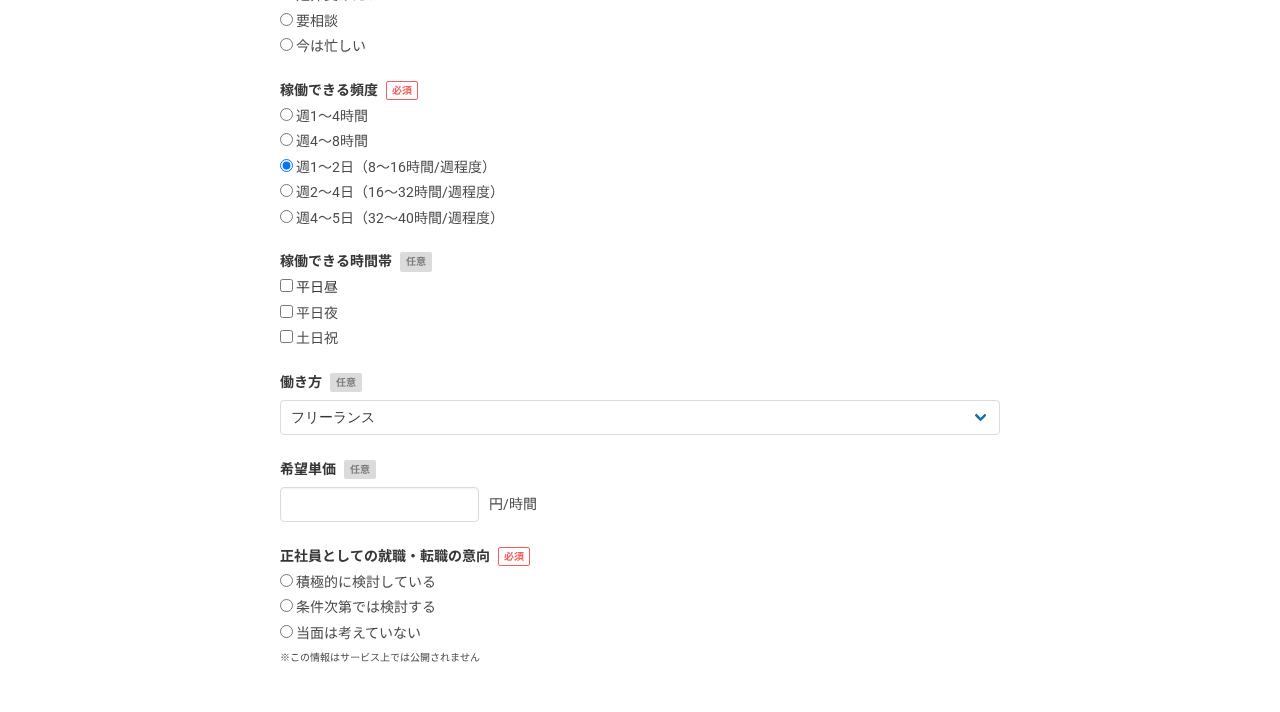 click on "平日昼" at bounding box center [309, 288] 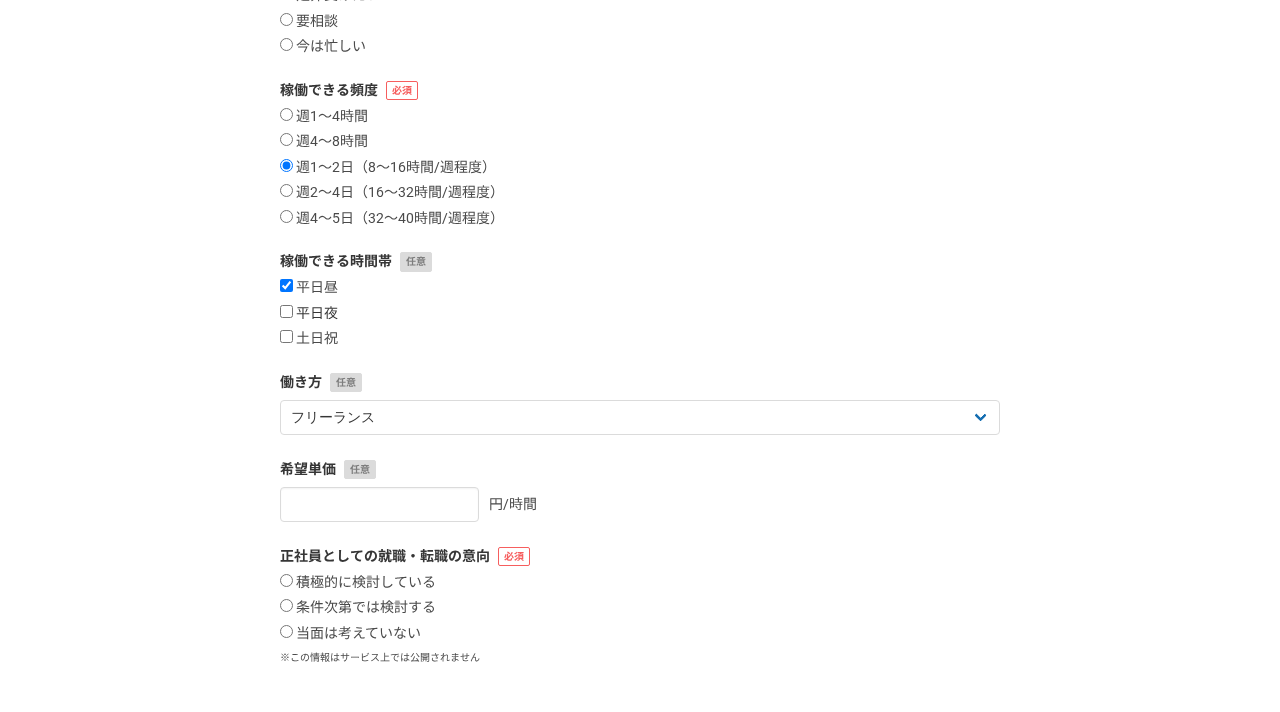 click on "平日夜" at bounding box center [309, 314] 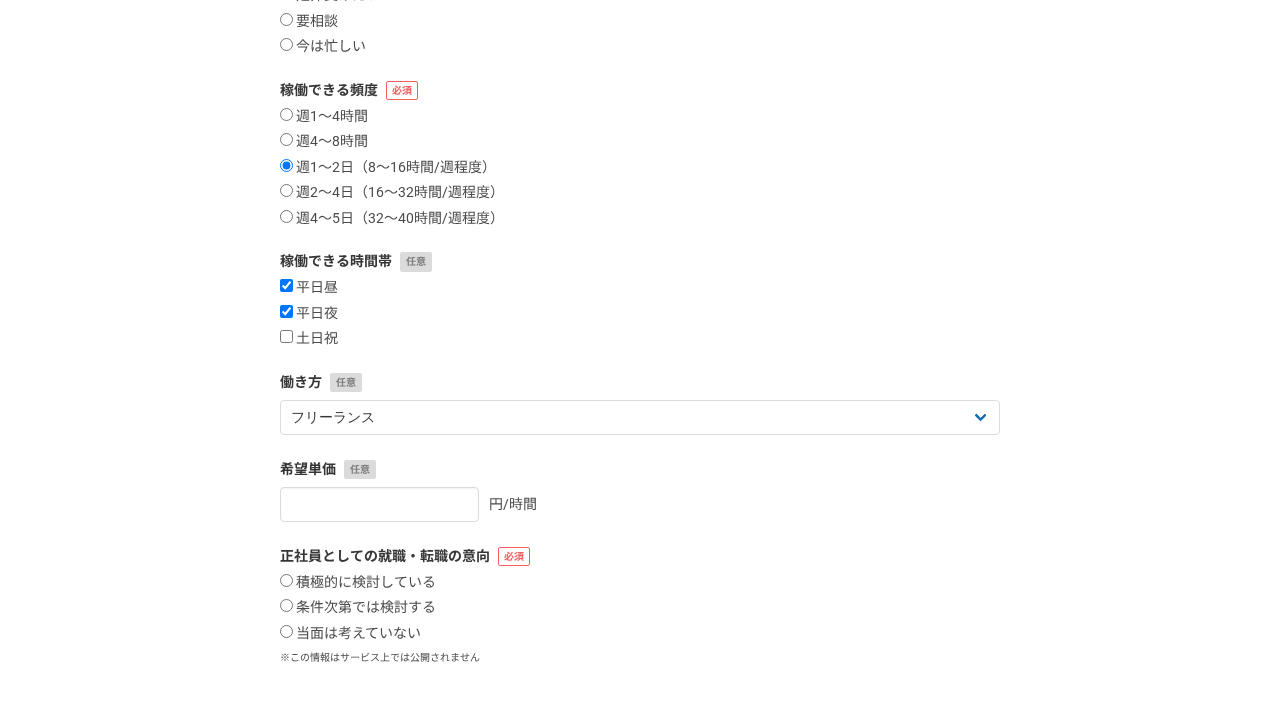 click on "案件への意欲   是非受けたい   要相談   今は忙しい 稼働できる頻度   週1〜4時間   週4〜8時間   週1〜2日（8〜16時間/週程度）   週2〜4日（16〜32時間/週程度）   週4〜5日（32〜40時間/週程度） 稼働できる時間帯   平日昼   平日夜   土日祝 働き方 フリーランス 副業 その他 希望単価 円/時間 正社員としての就職・転職の意向   積極的に検討している   条件次第では検討する   当面は考えていない ※この情報はサービス上では公開されません 戻る 次へ" at bounding box center (640, 364) 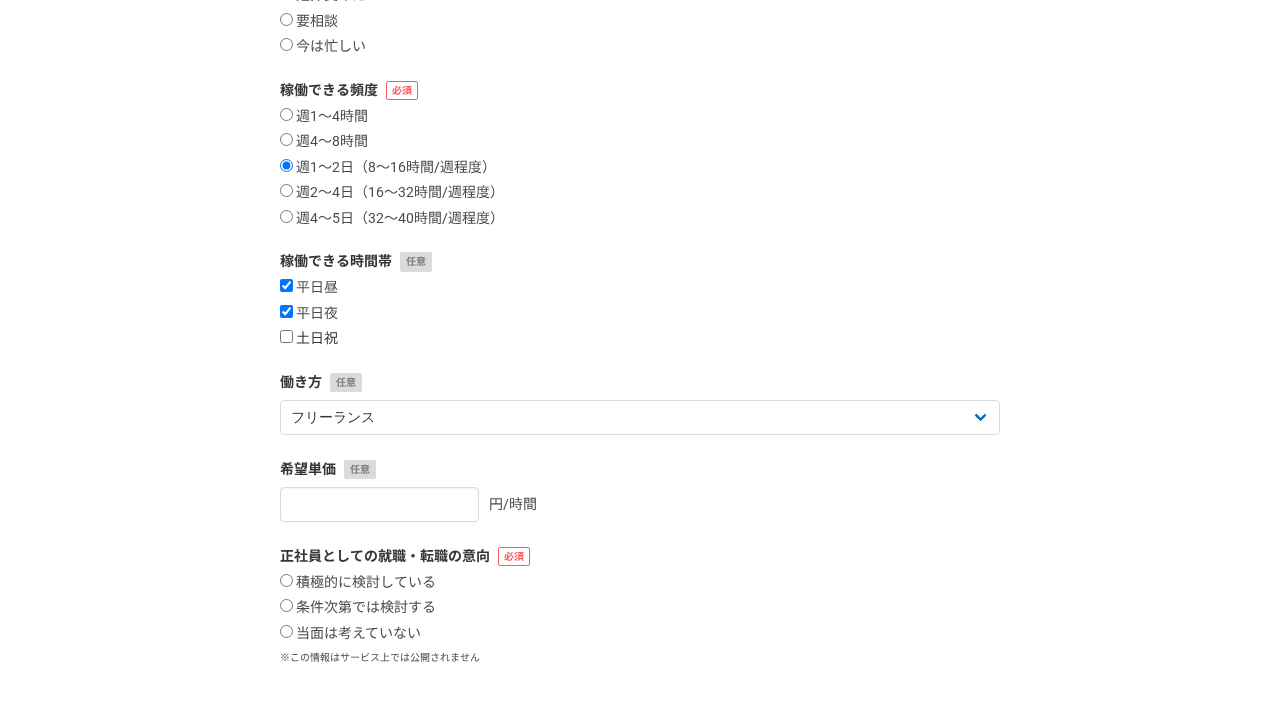 click on "土日祝" at bounding box center (309, 339) 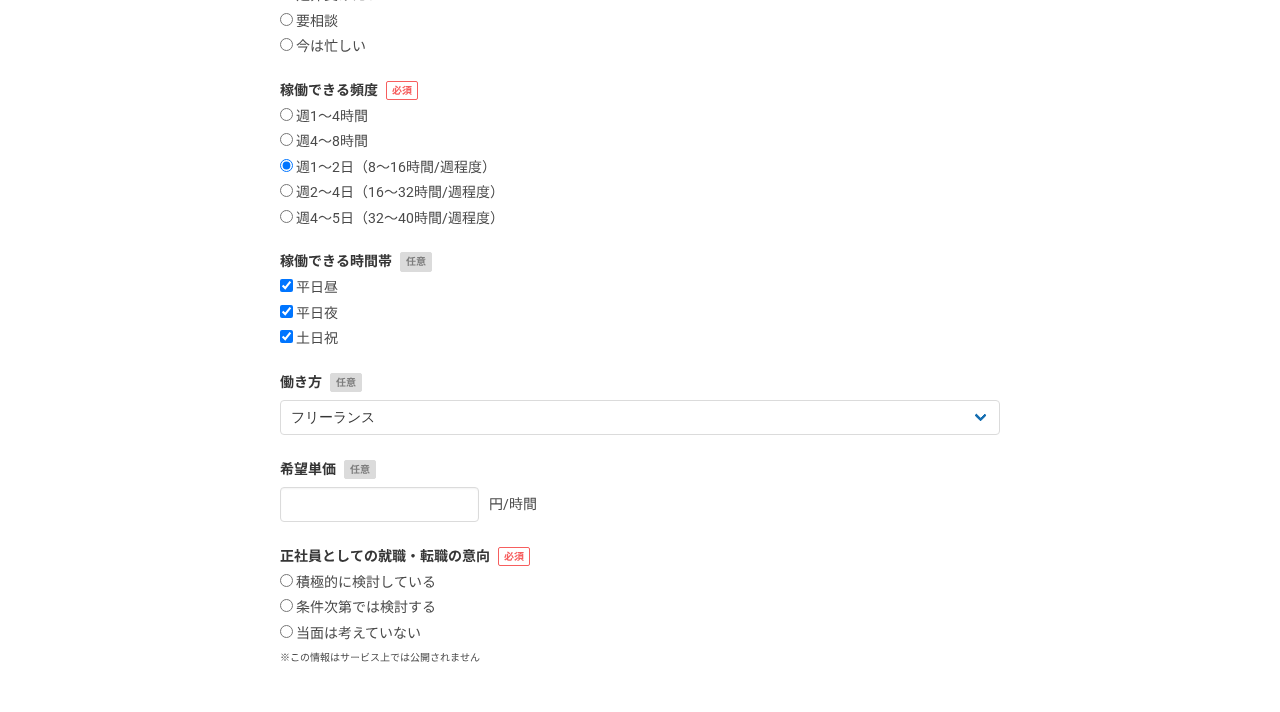 scroll, scrollTop: 413, scrollLeft: 0, axis: vertical 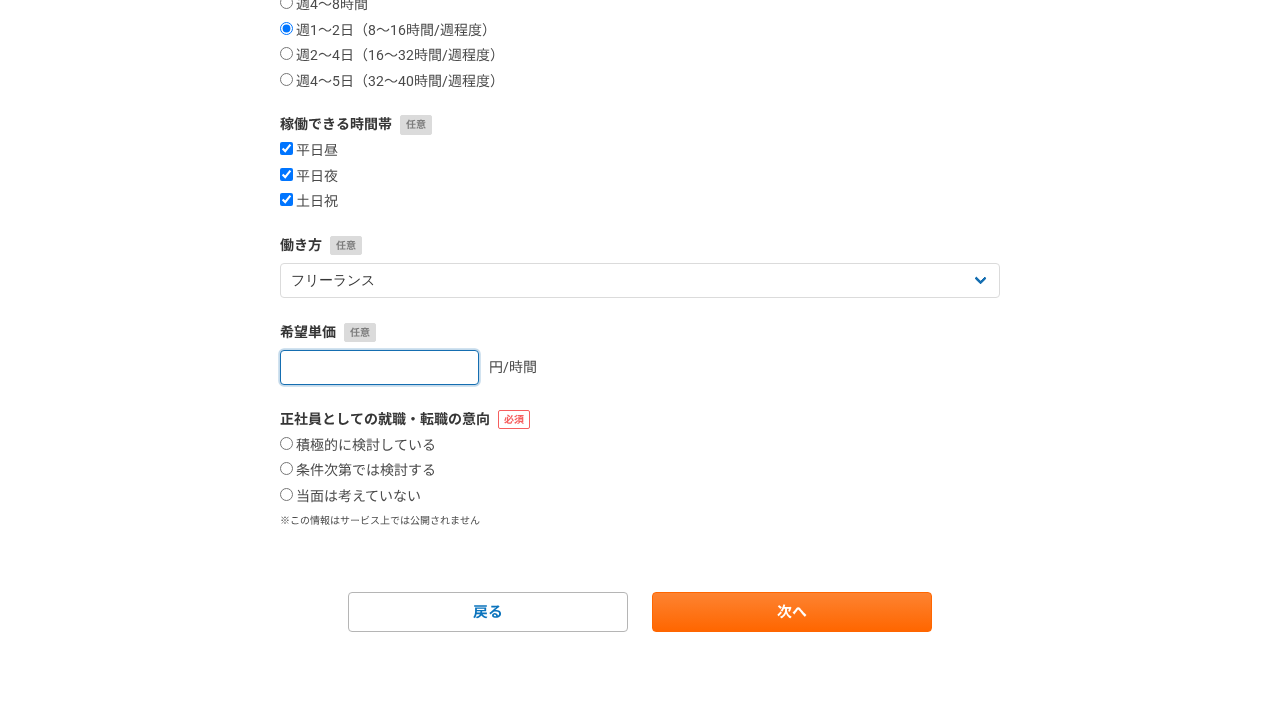 click at bounding box center [379, 367] 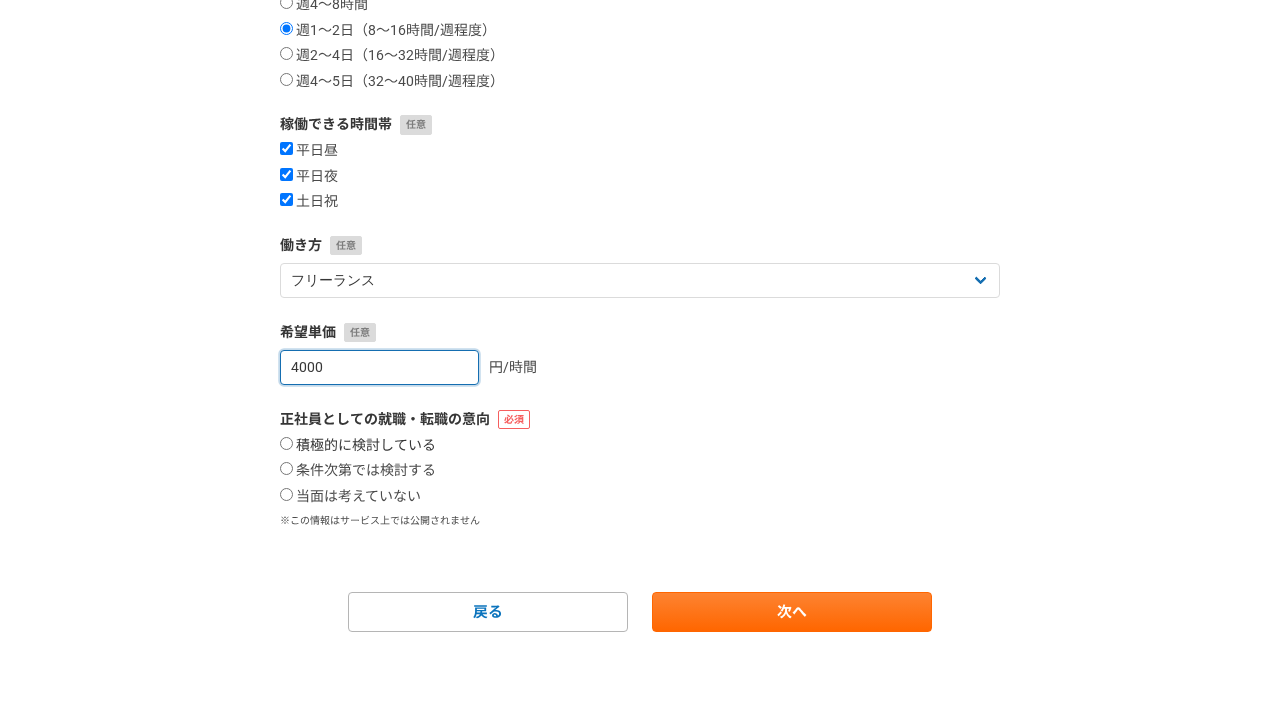 type on "4000" 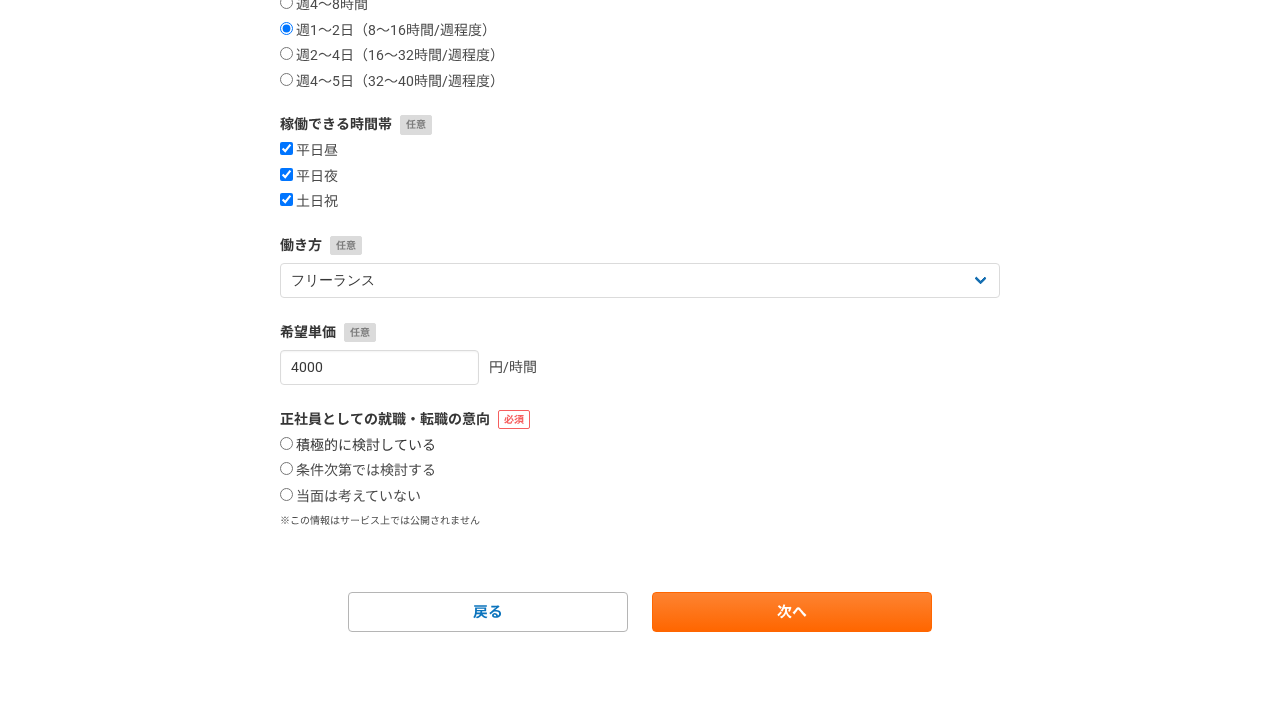 click on "積極的に検討している" at bounding box center (358, 446) 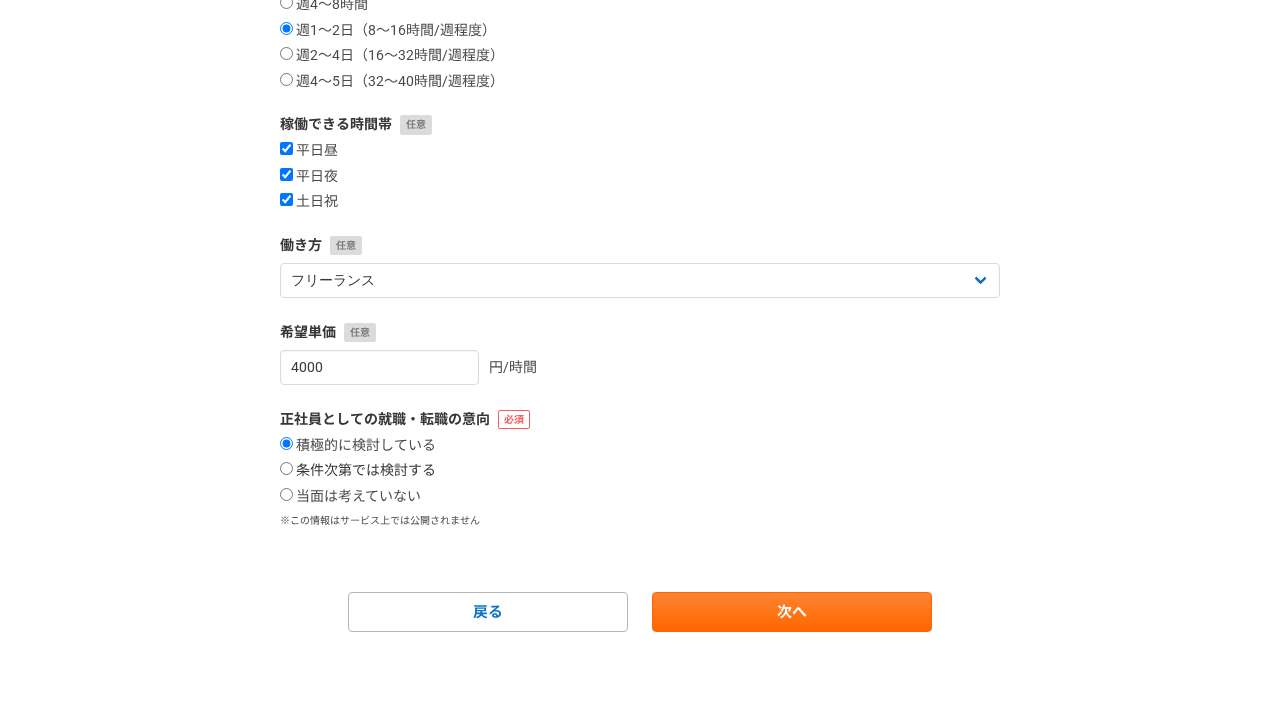 click on "条件次第では検討する" at bounding box center (358, 471) 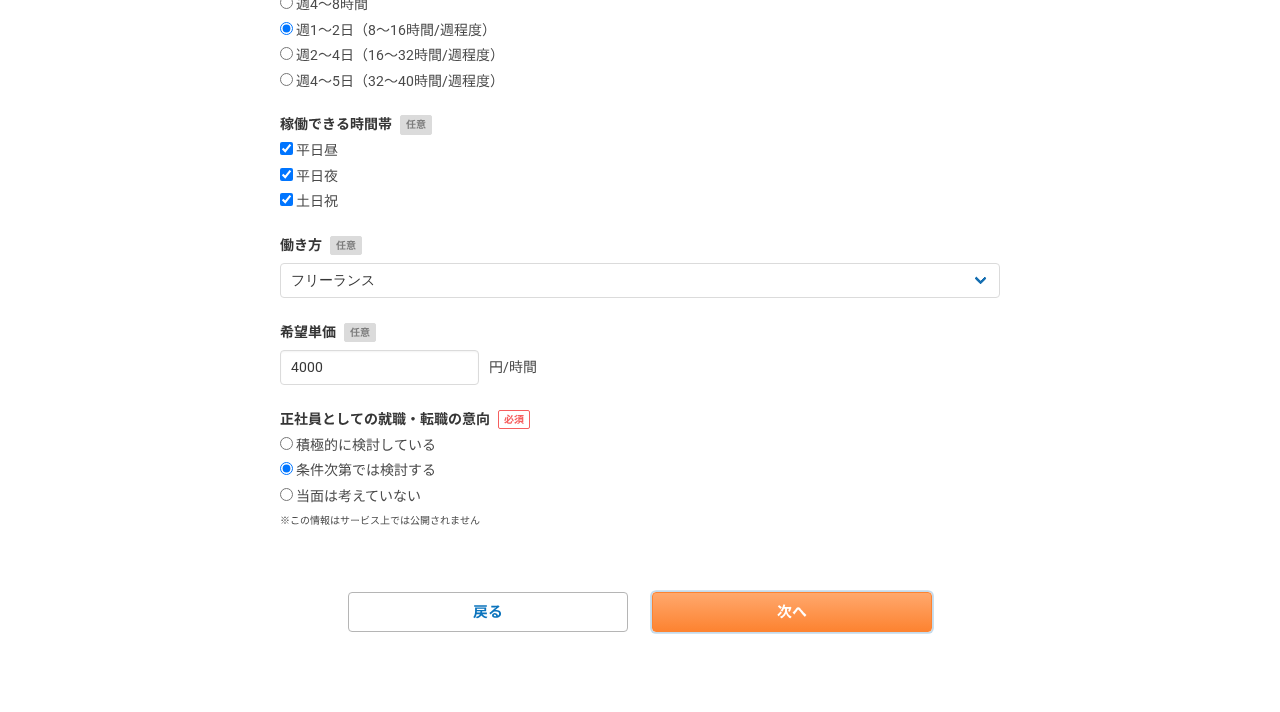 click on "次へ" at bounding box center [792, 612] 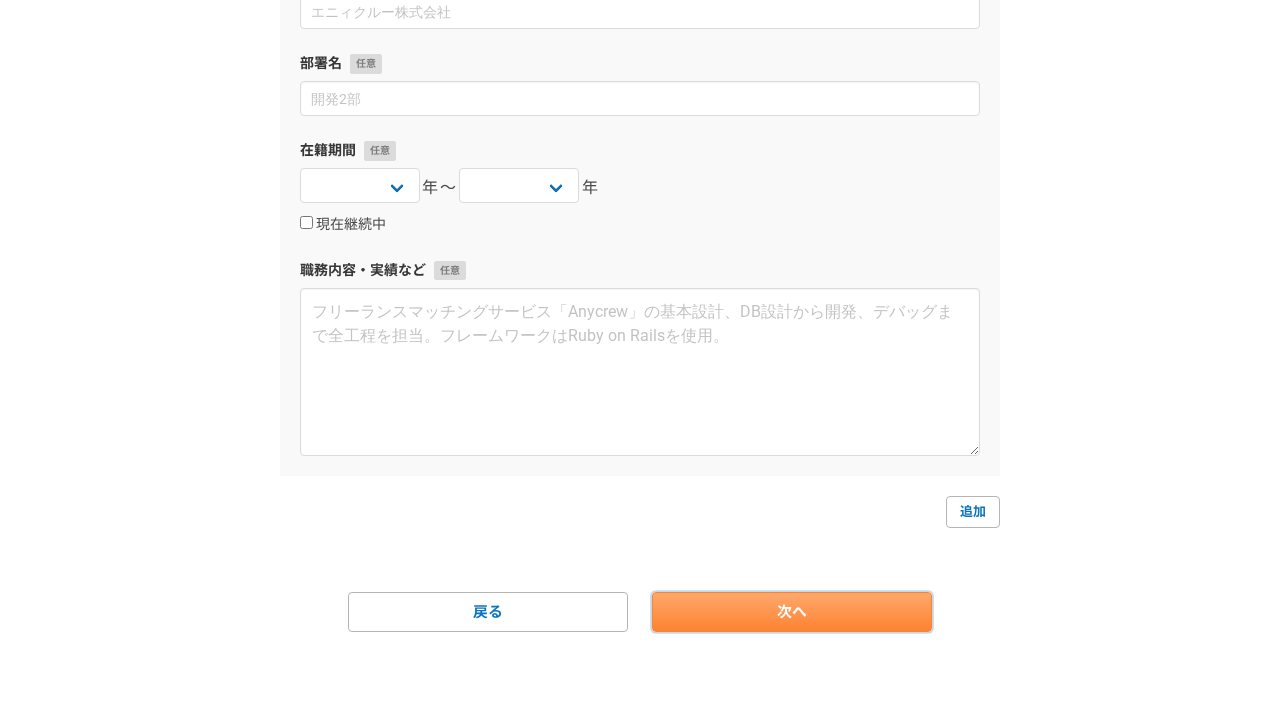 scroll, scrollTop: 0, scrollLeft: 0, axis: both 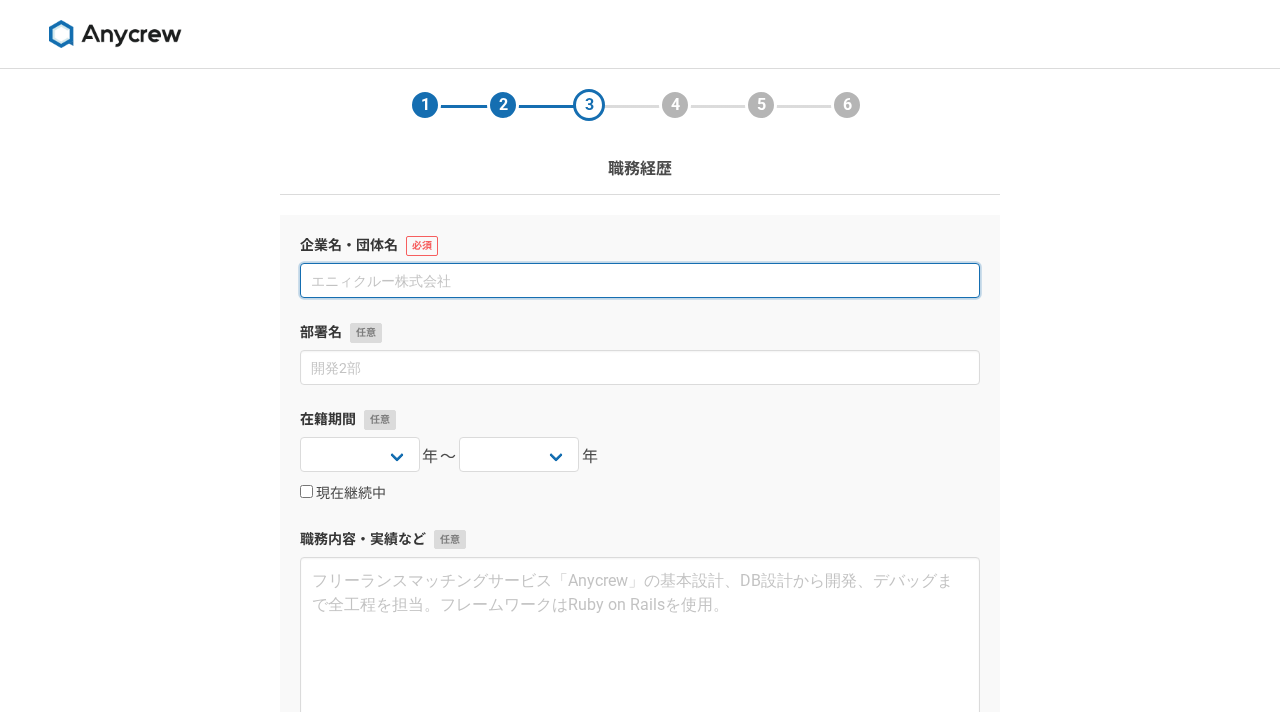 click at bounding box center (640, 280) 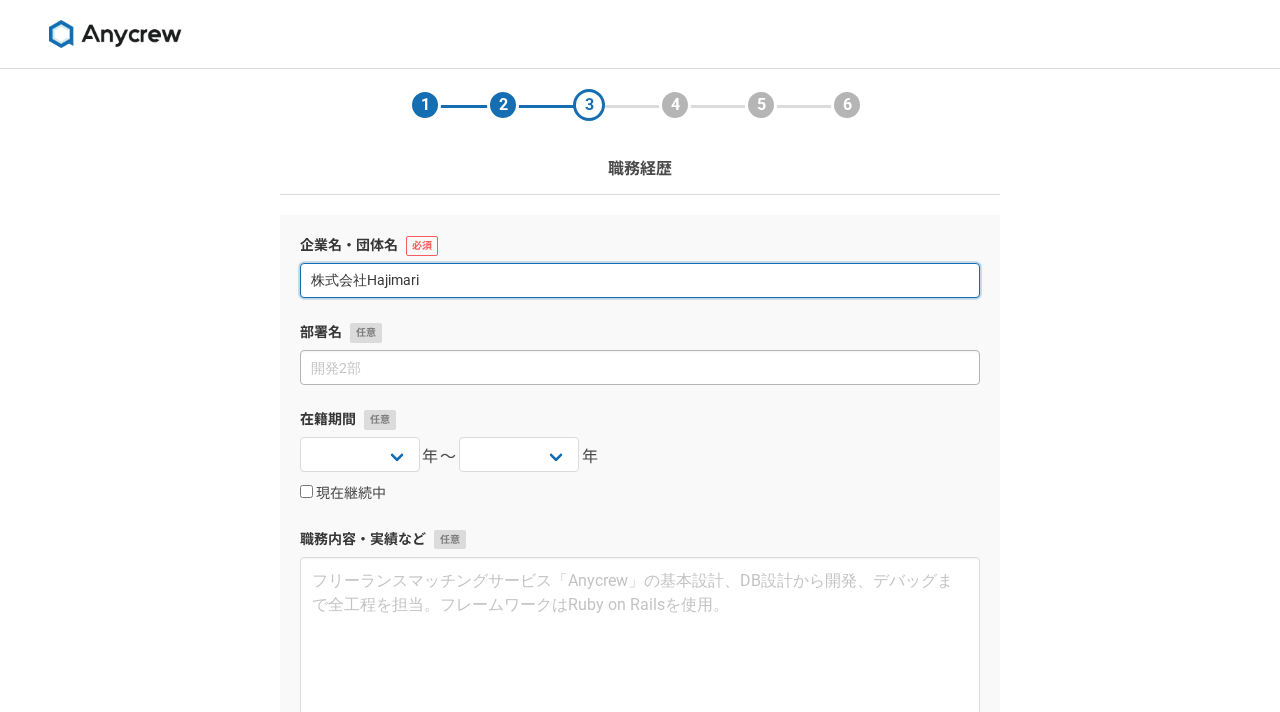 type on "株式会社Hajimari" 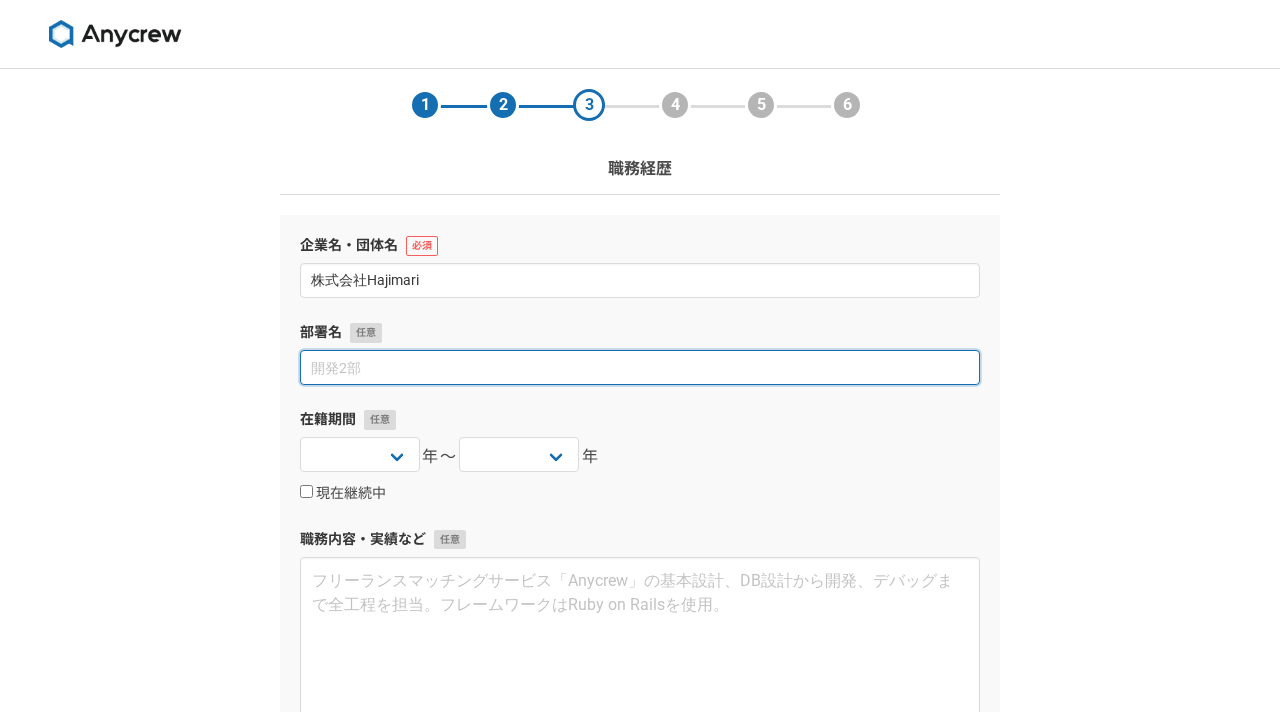 click at bounding box center [640, 367] 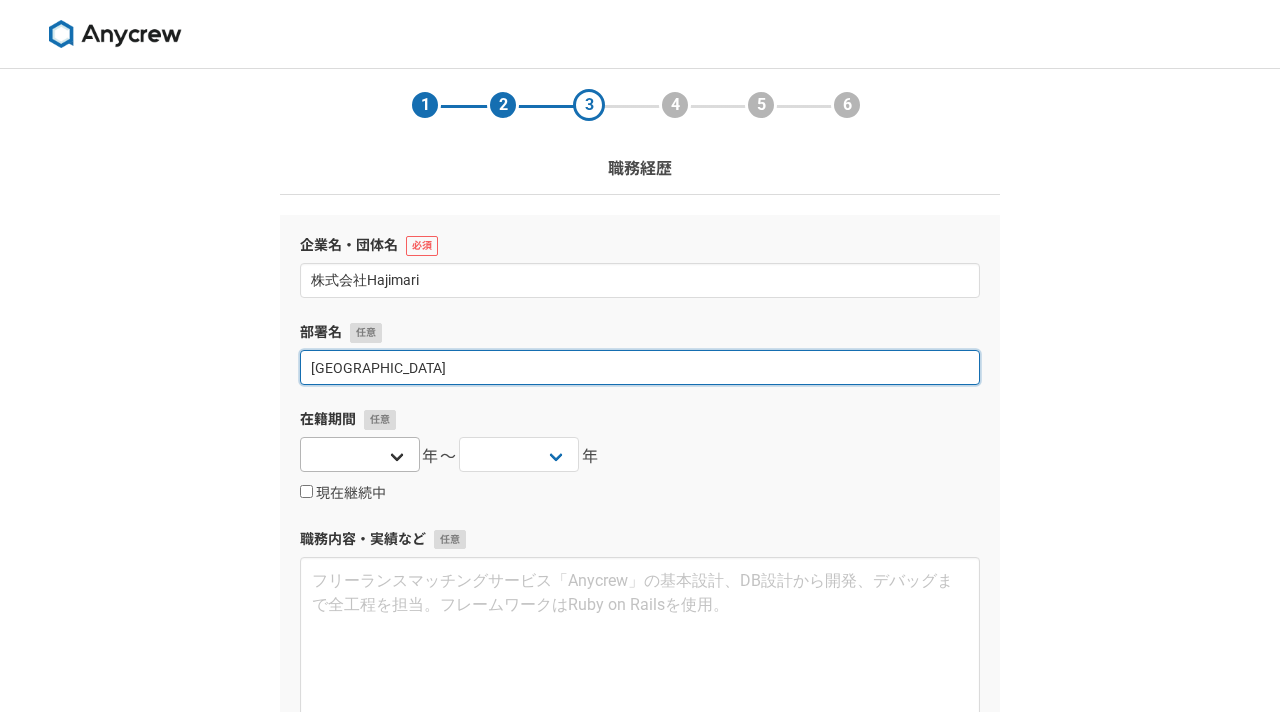 type on "[GEOGRAPHIC_DATA]" 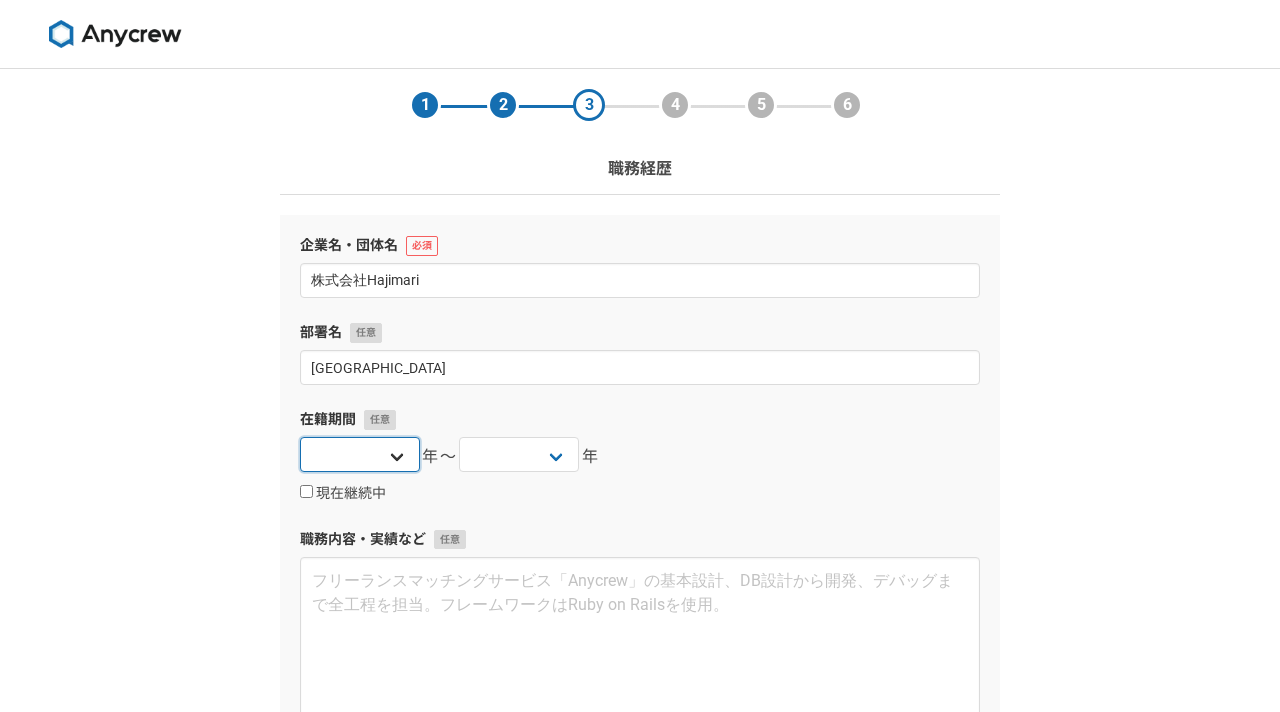 click on "2025 2024 2023 2022 2021 2020 2019 2018 2017 2016 2015 2014 2013 2012 2011 2010 2009 2008 2007 2006 2005 2004 2003 2002 2001 2000 1999 1998 1997 1996 1995 1994 1993 1992 1991 1990 1989 1988 1987 1986 1985 1984 1983 1982 1981 1980 1979 1978 1977 1976" at bounding box center (360, 454) 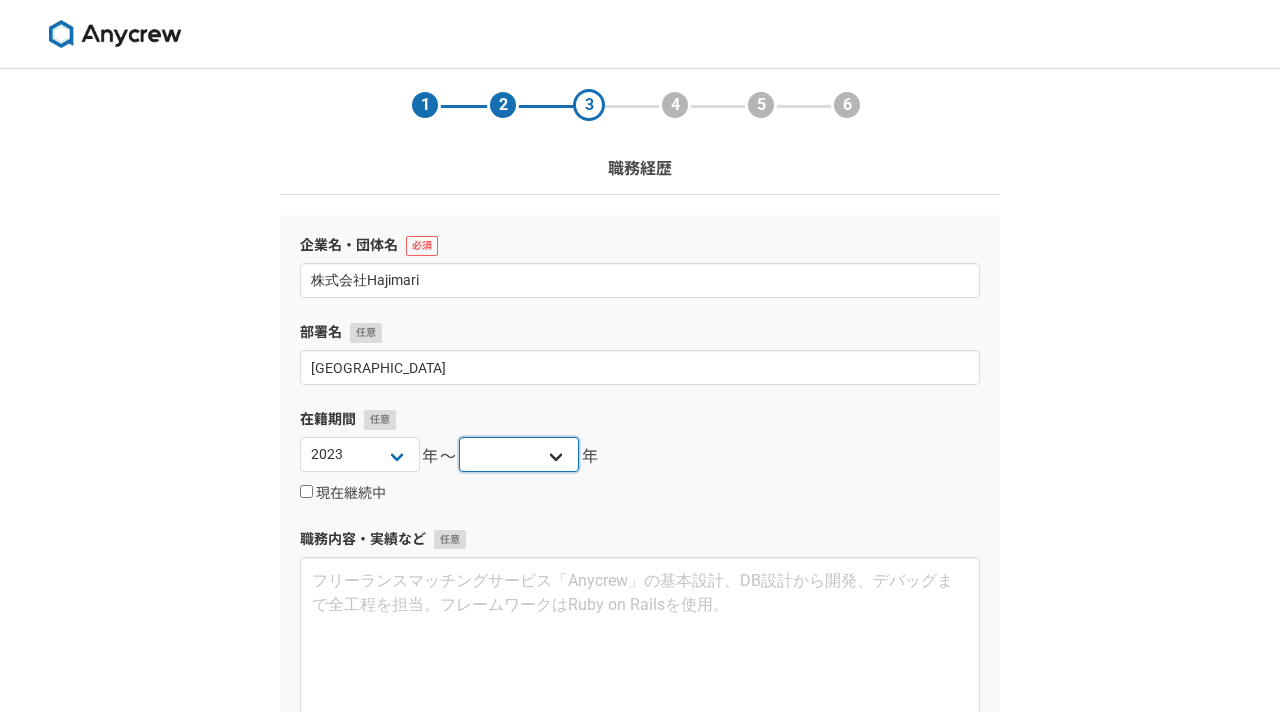 click on "2025 2024 2023 2022 2021 2020 2019 2018 2017 2016 2015 2014 2013 2012 2011 2010 2009 2008 2007 2006 2005 2004 2003 2002 2001 2000 1999 1998 1997 1996 1995 1994 1993 1992 1991 1990 1989 1988 1987 1986 1985 1984 1983 1982 1981 1980 1979 1978 1977 1976" at bounding box center (519, 454) 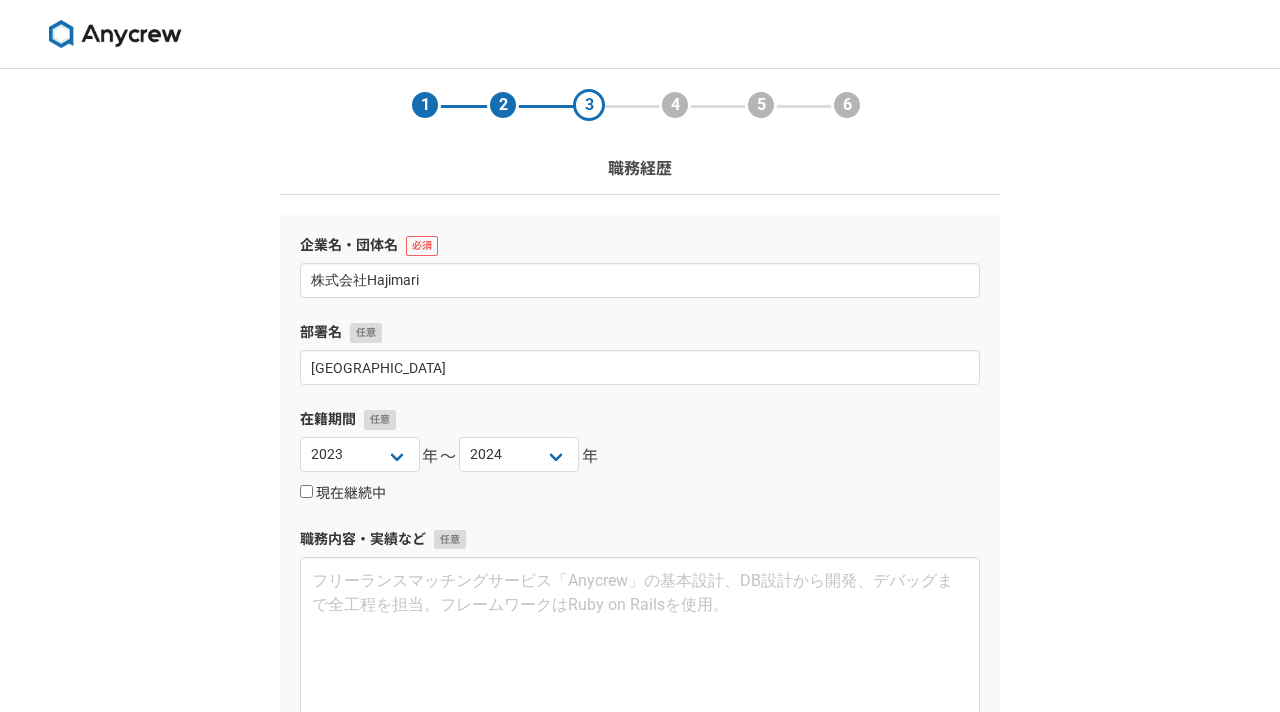 click on "現在継続中" at bounding box center (343, 494) 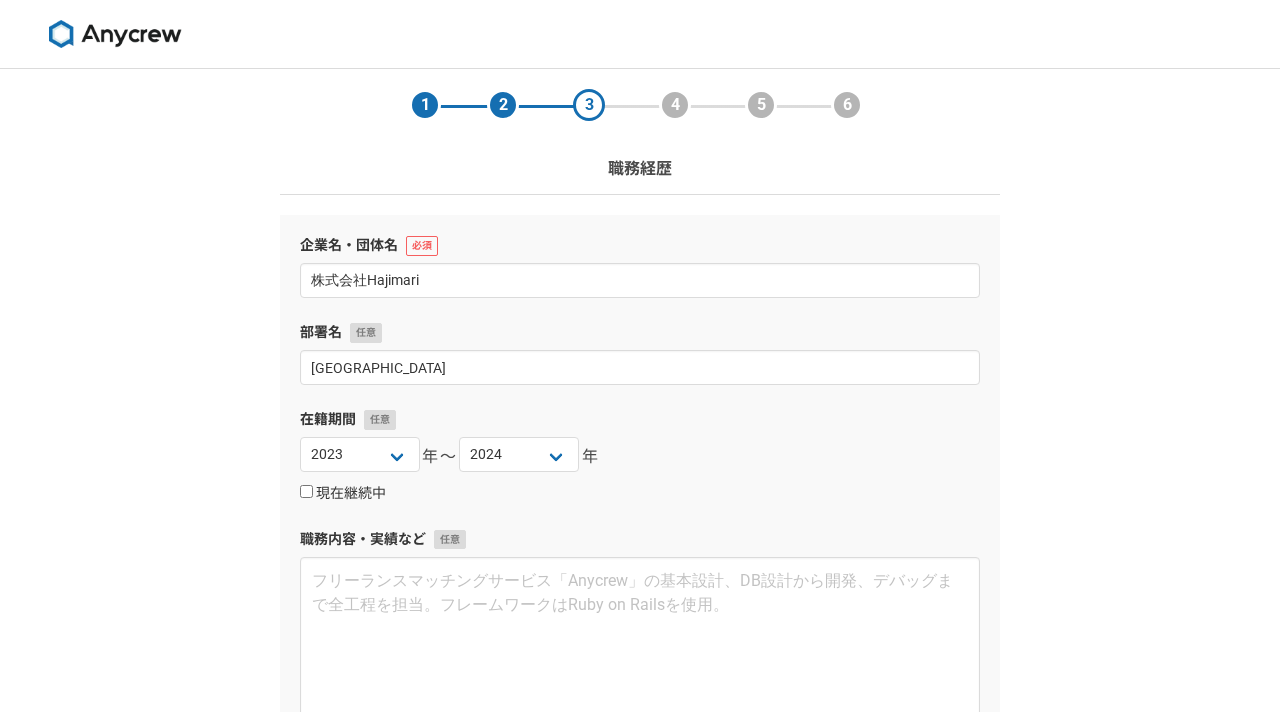 checkbox on "true" 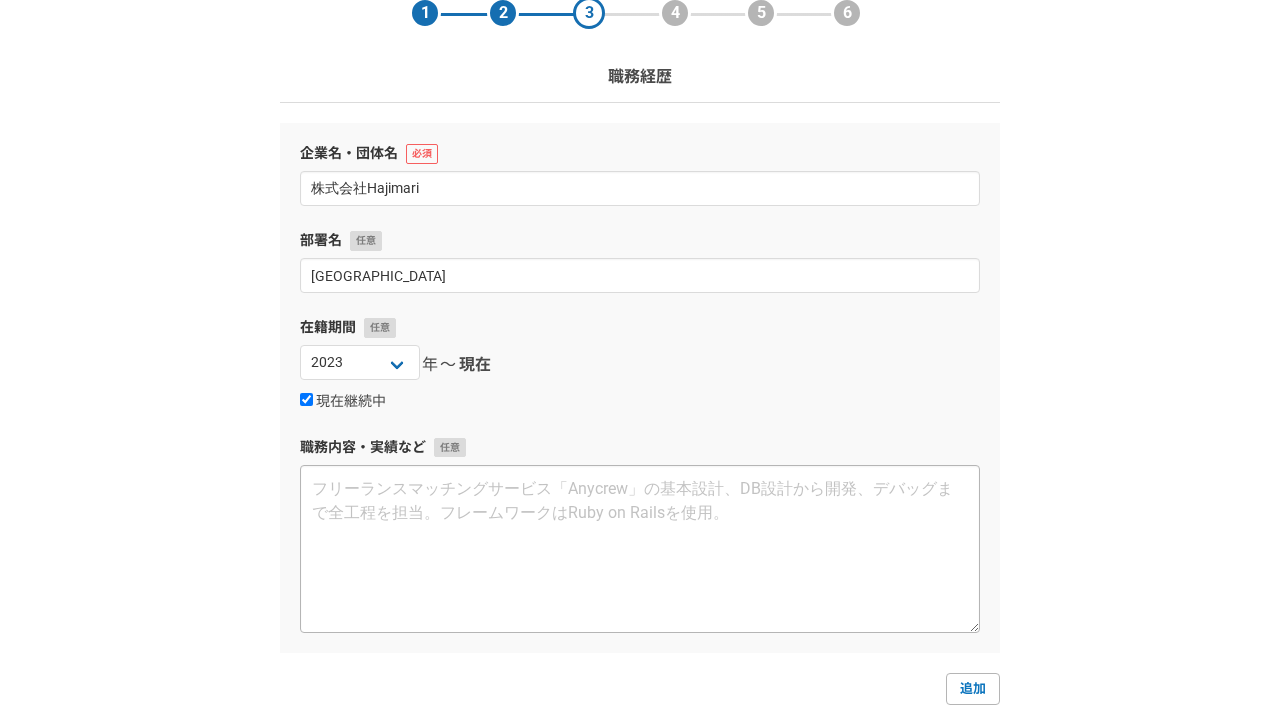 scroll, scrollTop: 269, scrollLeft: 0, axis: vertical 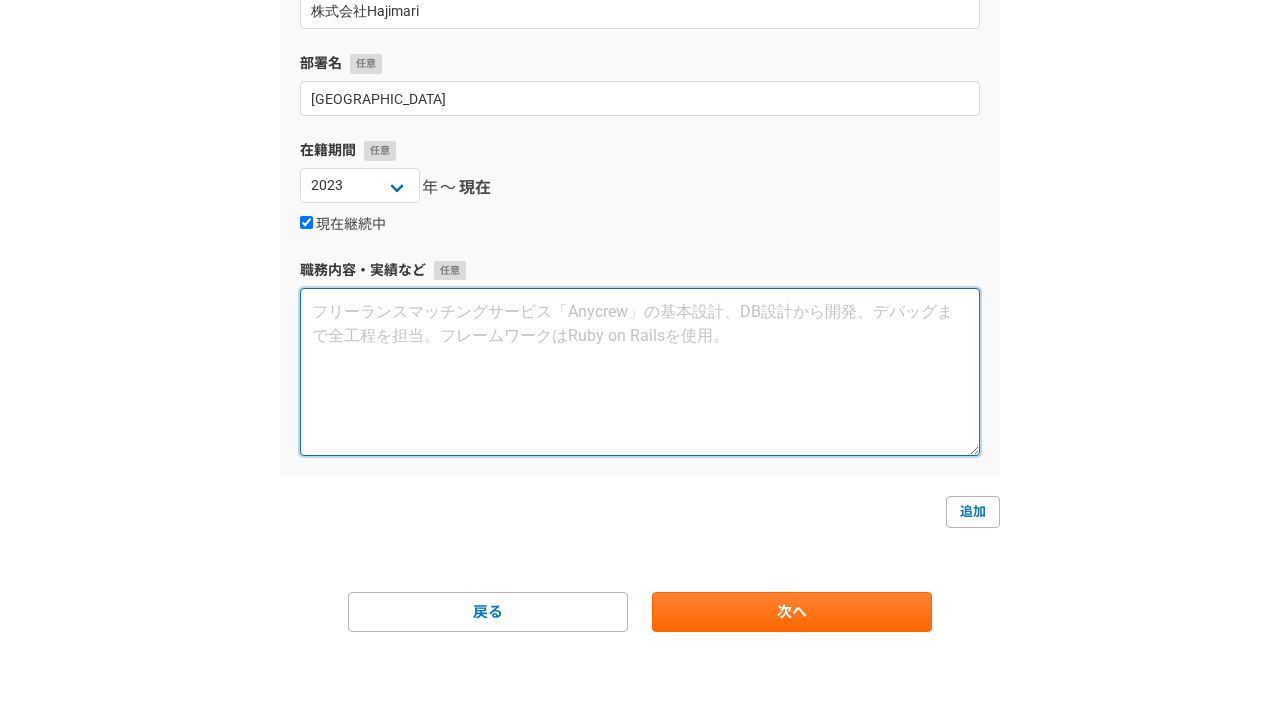 click at bounding box center [640, 372] 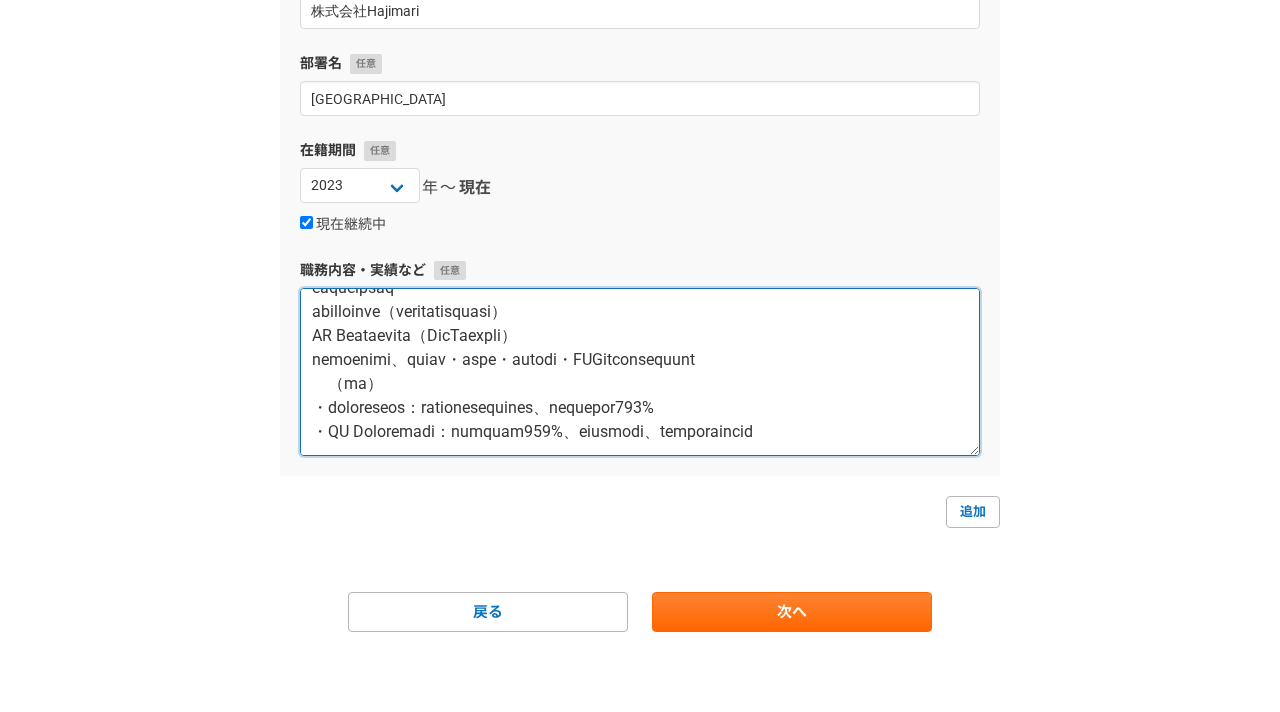 scroll, scrollTop: 0, scrollLeft: 0, axis: both 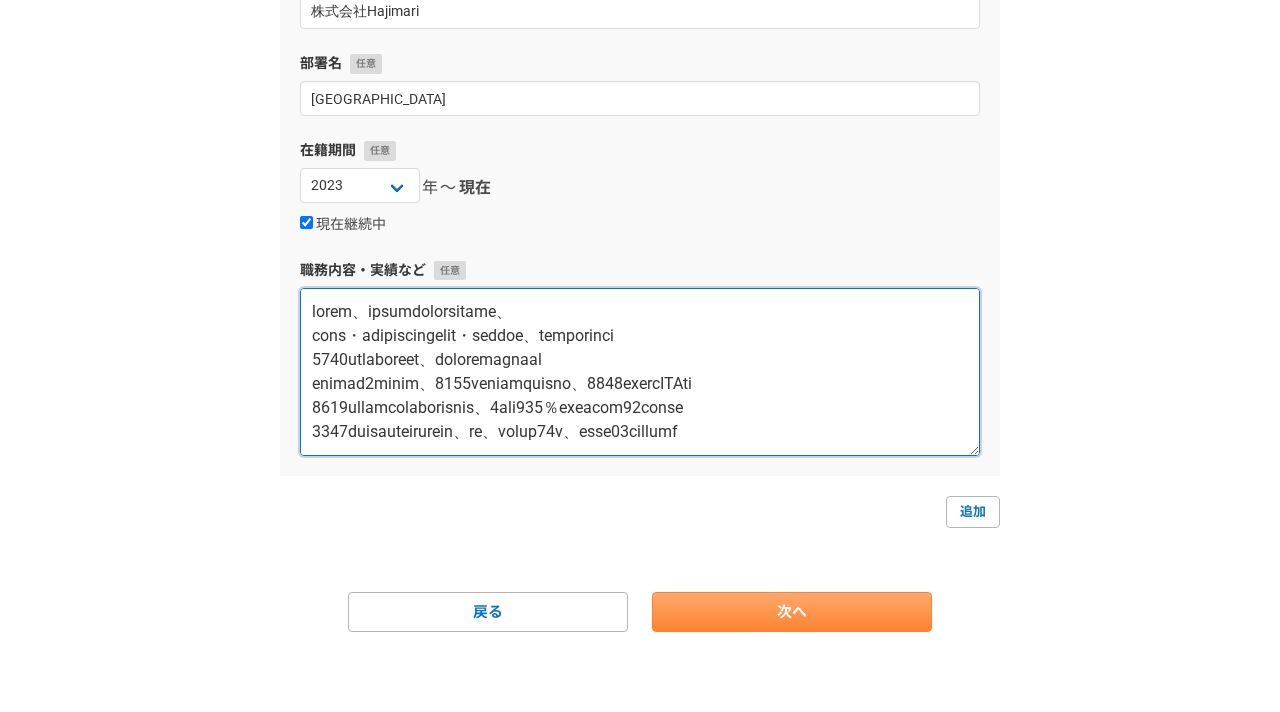 type on "大学卒業後、株式会社ウィルオブワークに入社し、
人材派遣・人材紹介サービスにおける新規・既存法人営業、求職者面談業務に従事
2012年より支店長に昇格し、名古屋支店の立ち上げを経験
年間売上を約5億円伸ばし、2012年全社最優秀チーム賞受賞、2013年全社年間MVP受賞
2014年には九州エリアマネージャに昇格し、3年間で150％成長の年間売上20億円を創出
2017年には東日本営業部部長に就任し、最終、年間売上約85億、社員数約90名の組織を担当
株式会社Hajimariでは、スタートダッシュ賞を受長。
その後、toB向け、toC向けのインサイドセールスの部隊の立ち上げ責任者として従事
（実績）
・toB向け：単月アポ設定数60アポ→80アポ（133%伸長）
・toC向け：単月面談設定数280名→350名（125%伸長）
商談獲得単価50％削減
さらに新規事業である
人事プロパートナーズ（プロ人事のマッチングサービス）
HR University（SaaS研修サービス）
の営業責任者として、戦略の策定・顧客開拓・メンバー育成・KPI管理など幅広い業務に従事
（実績）
・人事プロパートナーズ：単月入社数事業部レコードの達成、商談獲得数前期比125%
・HR University：売上前期伸長率249%、事業部単月黒字化、最優秀チーム賞ノミネート
..." 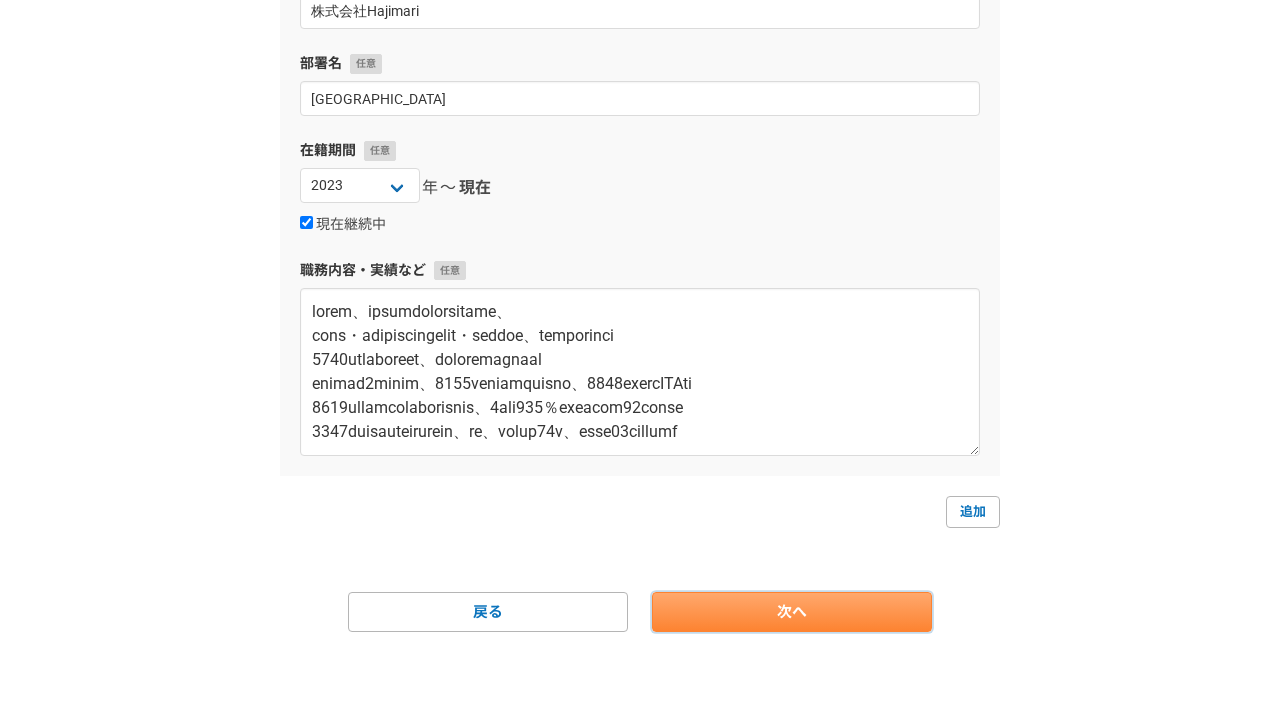 click on "次へ" at bounding box center (792, 612) 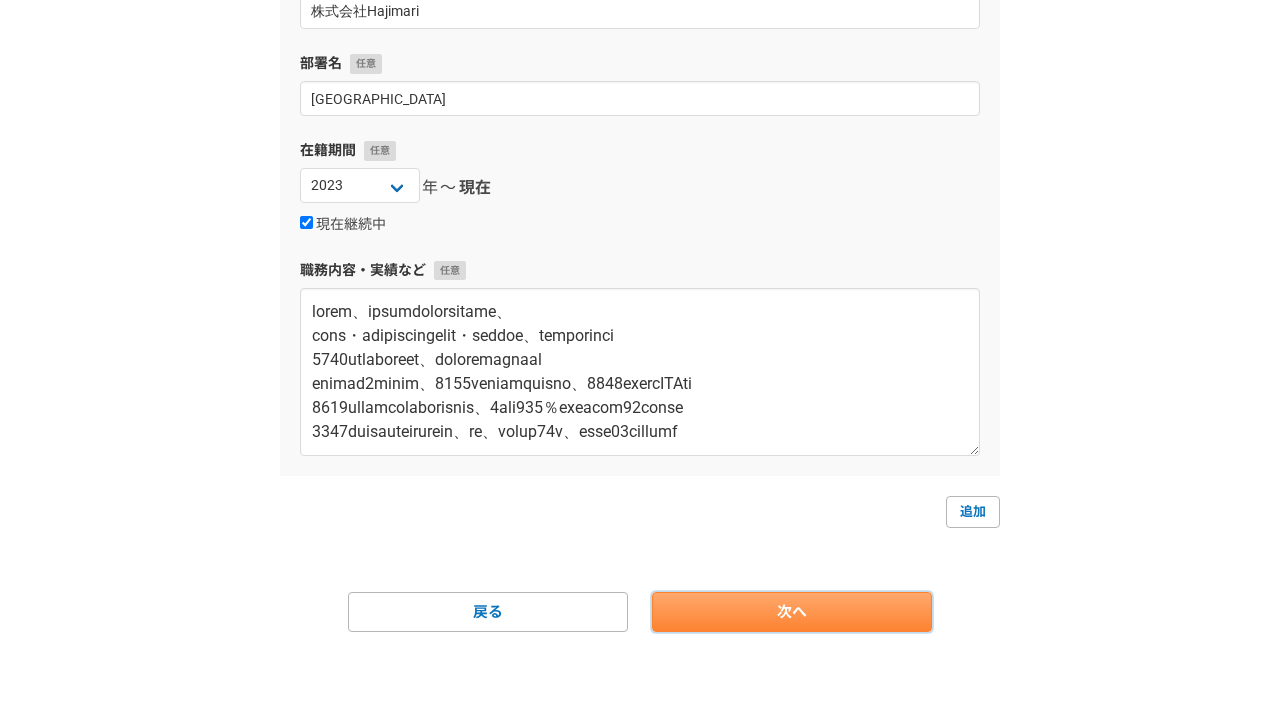 scroll, scrollTop: 0, scrollLeft: 0, axis: both 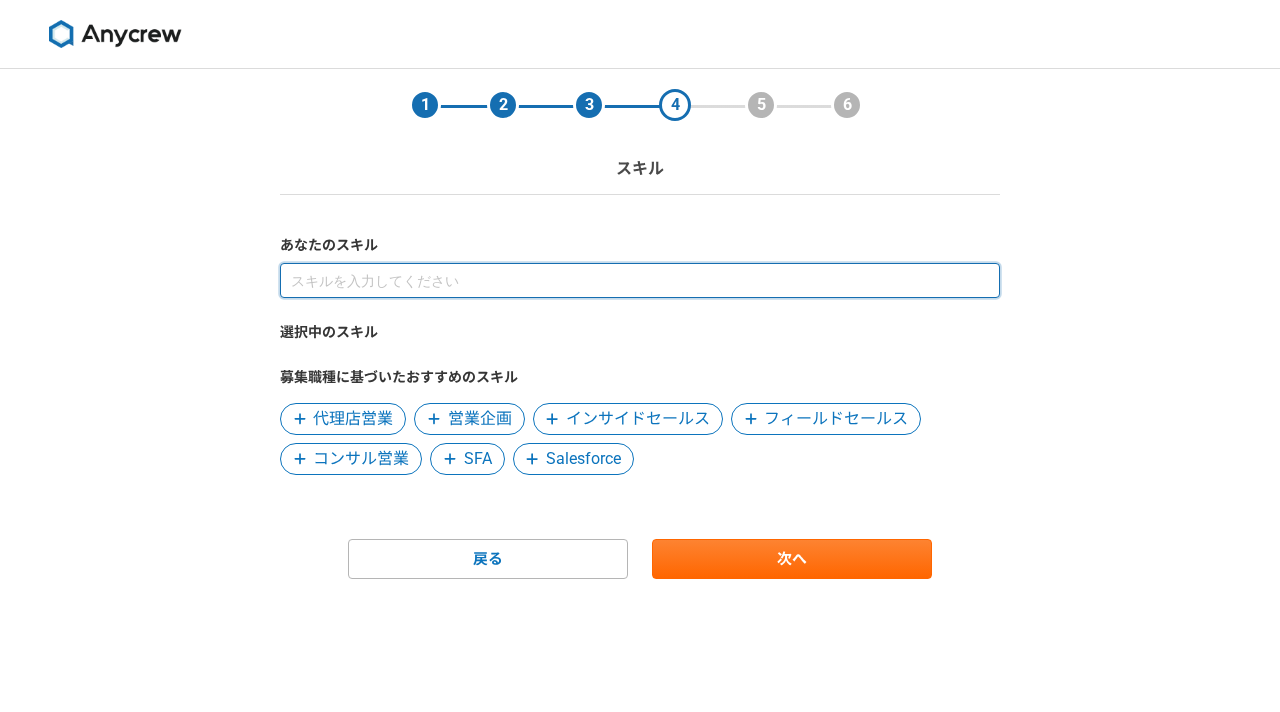 click at bounding box center [640, 280] 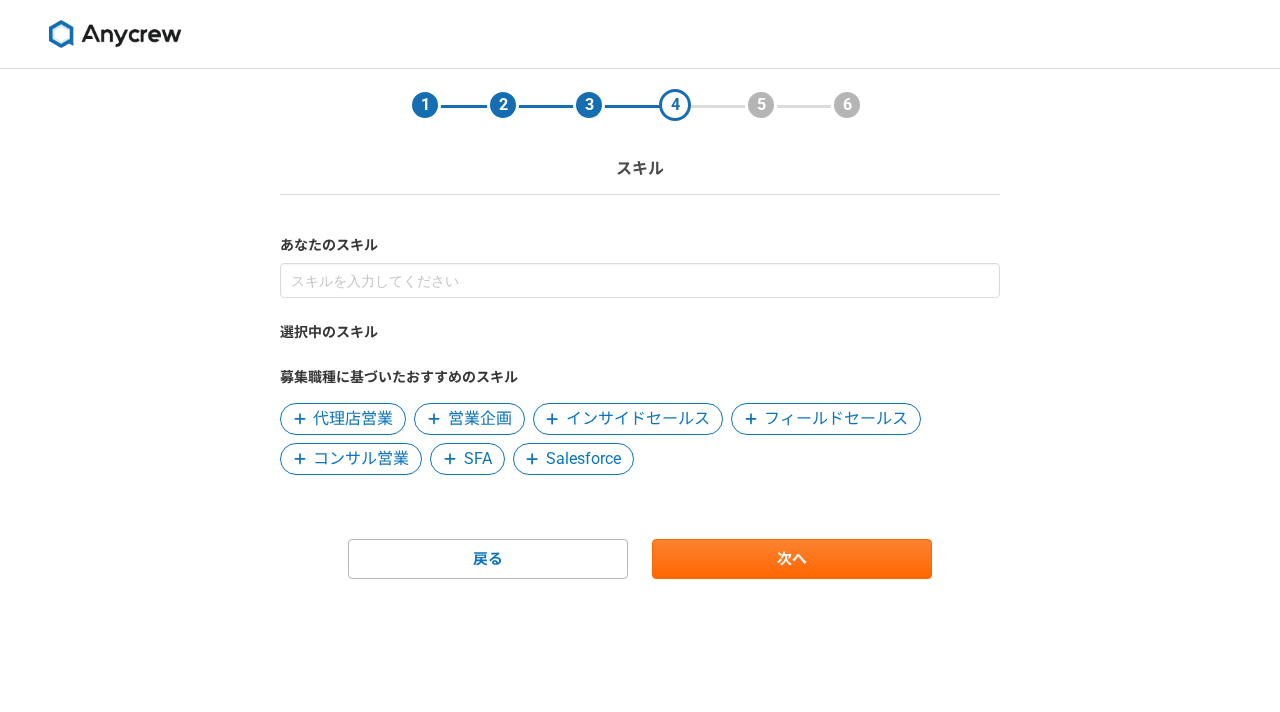 click on "コンサル営業" at bounding box center (361, 459) 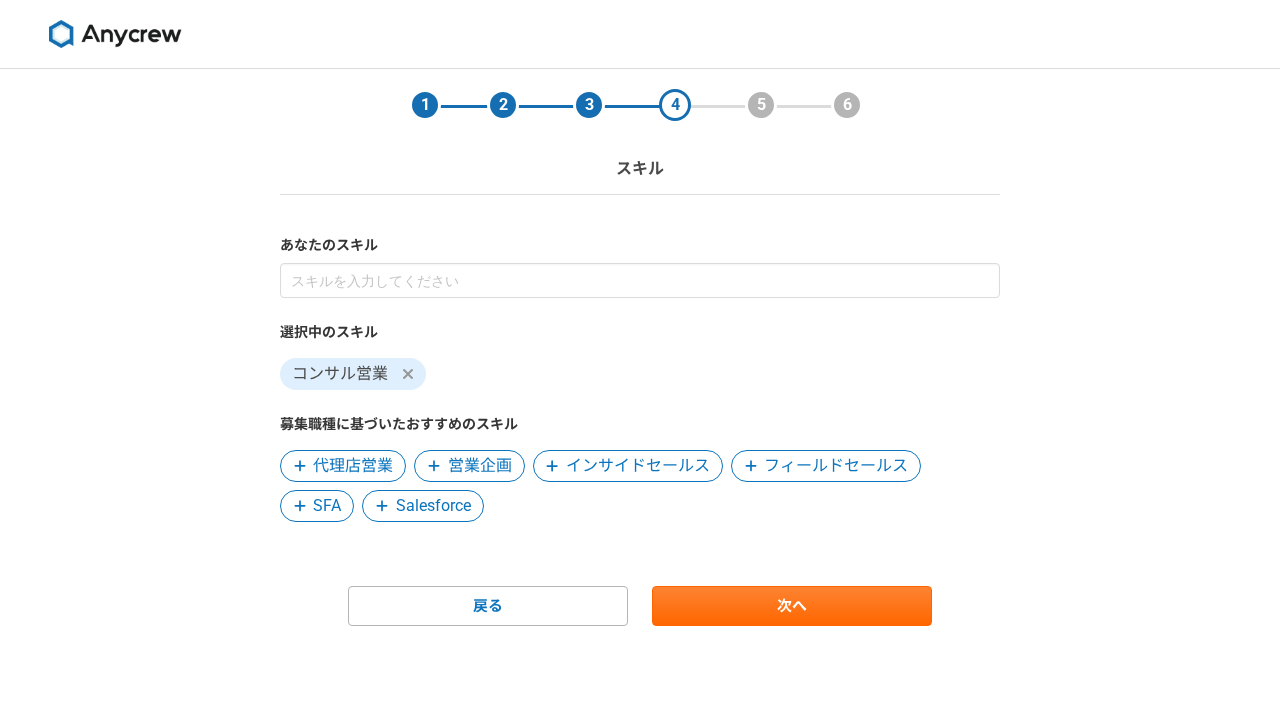 click on "営業企画" at bounding box center [480, 466] 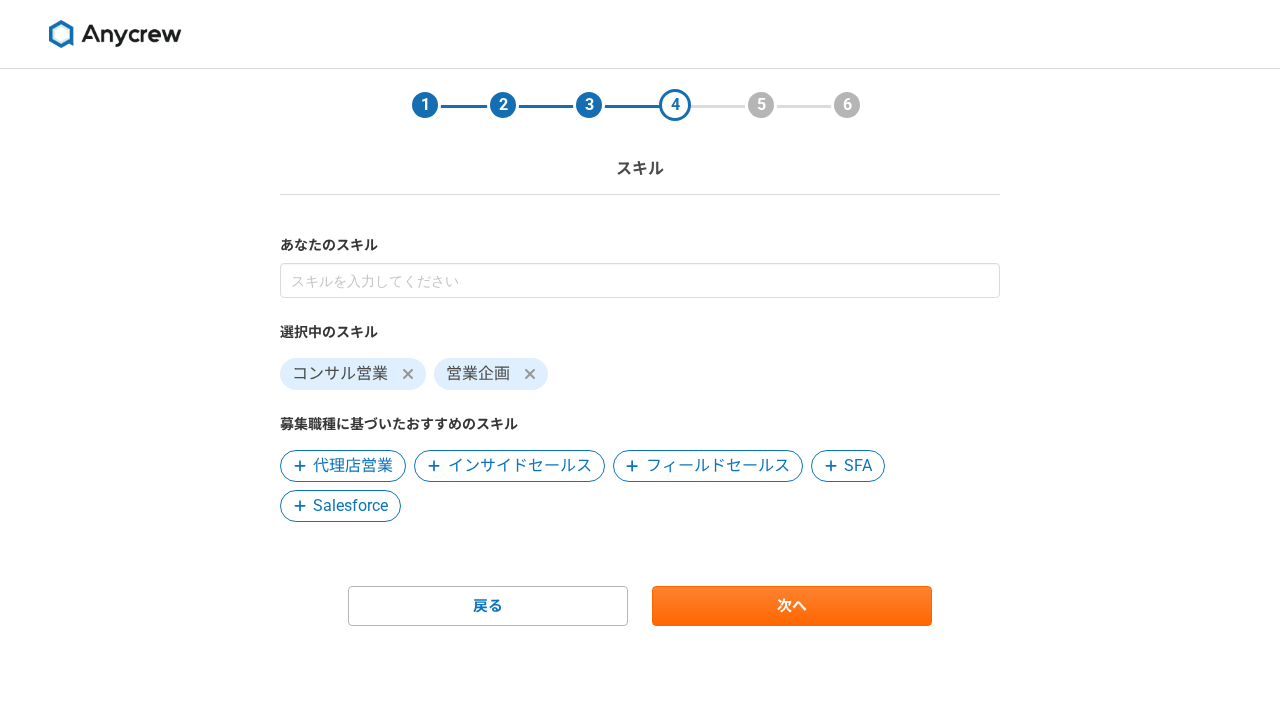 click on "インサイドセールス" at bounding box center [520, 466] 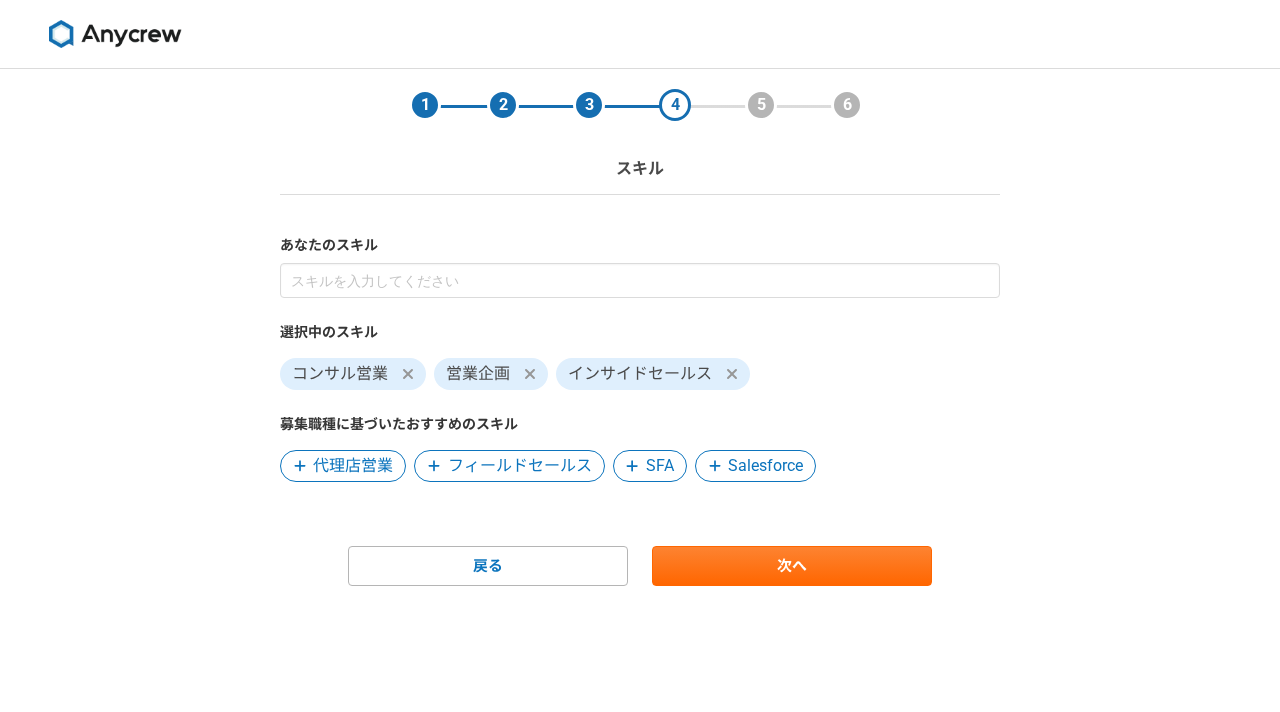 click on "フィールドセールス" at bounding box center (520, 466) 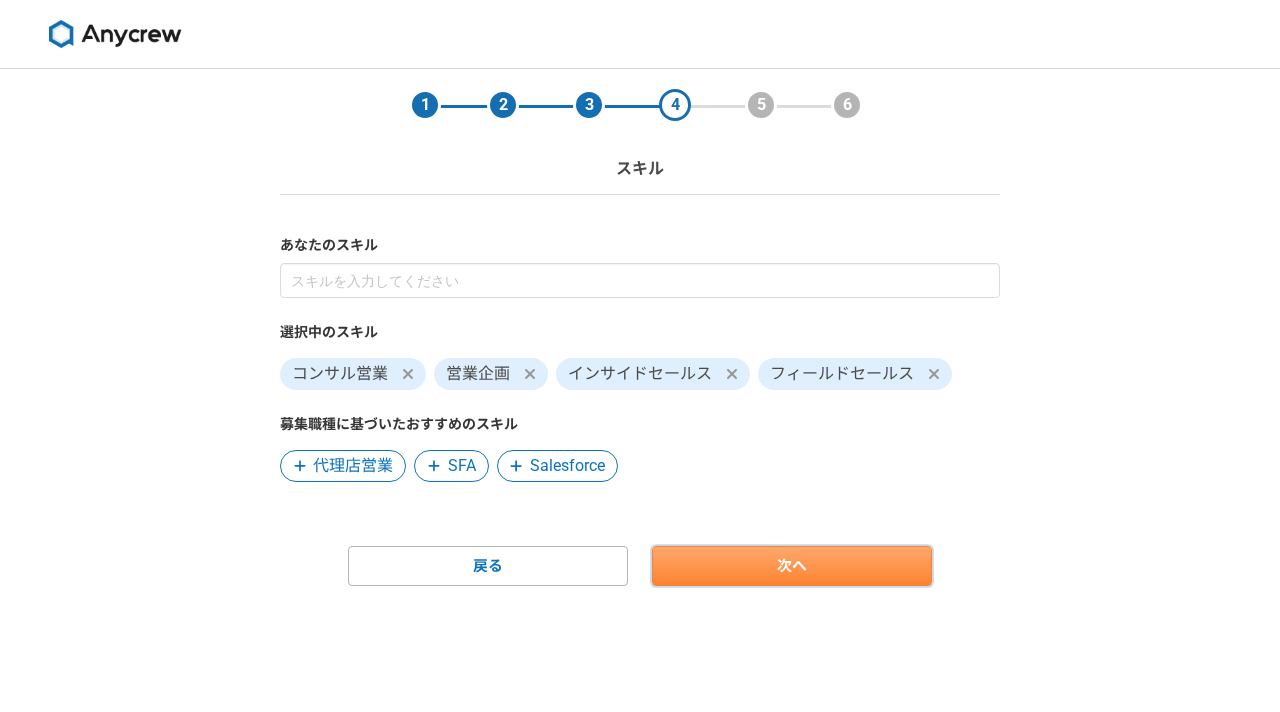 click on "次へ" at bounding box center [792, 566] 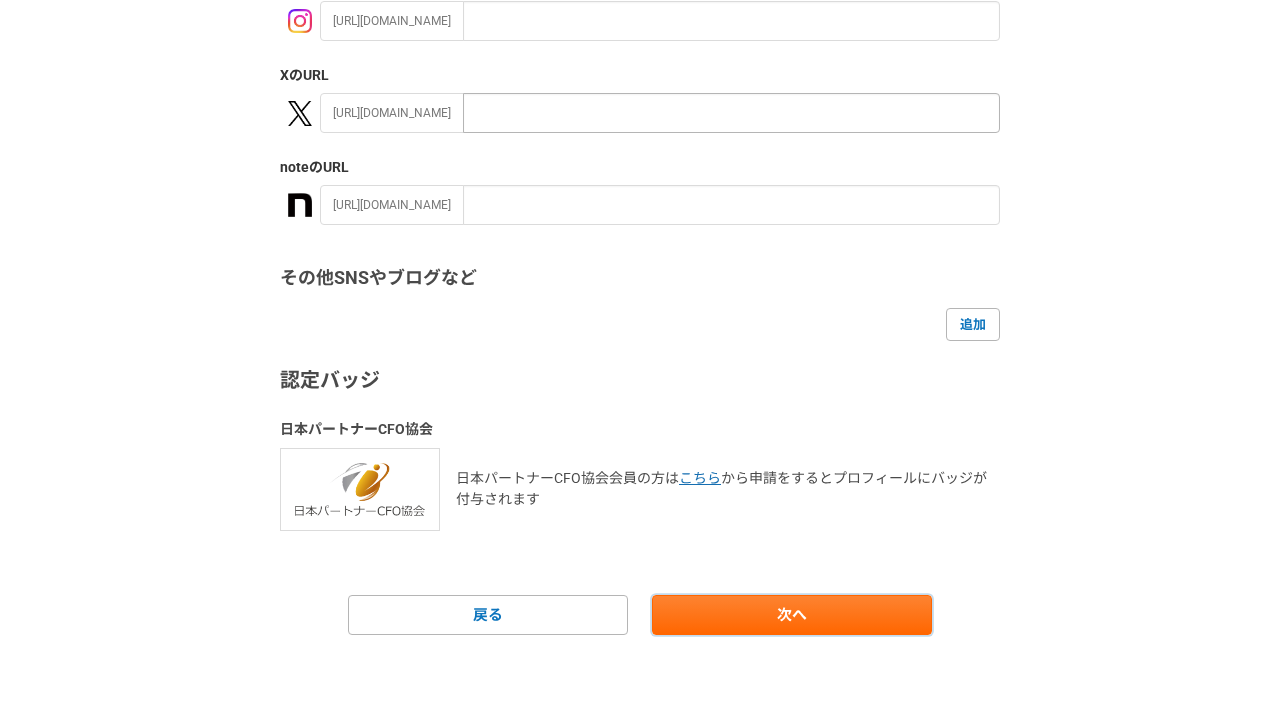 scroll, scrollTop: 388, scrollLeft: 0, axis: vertical 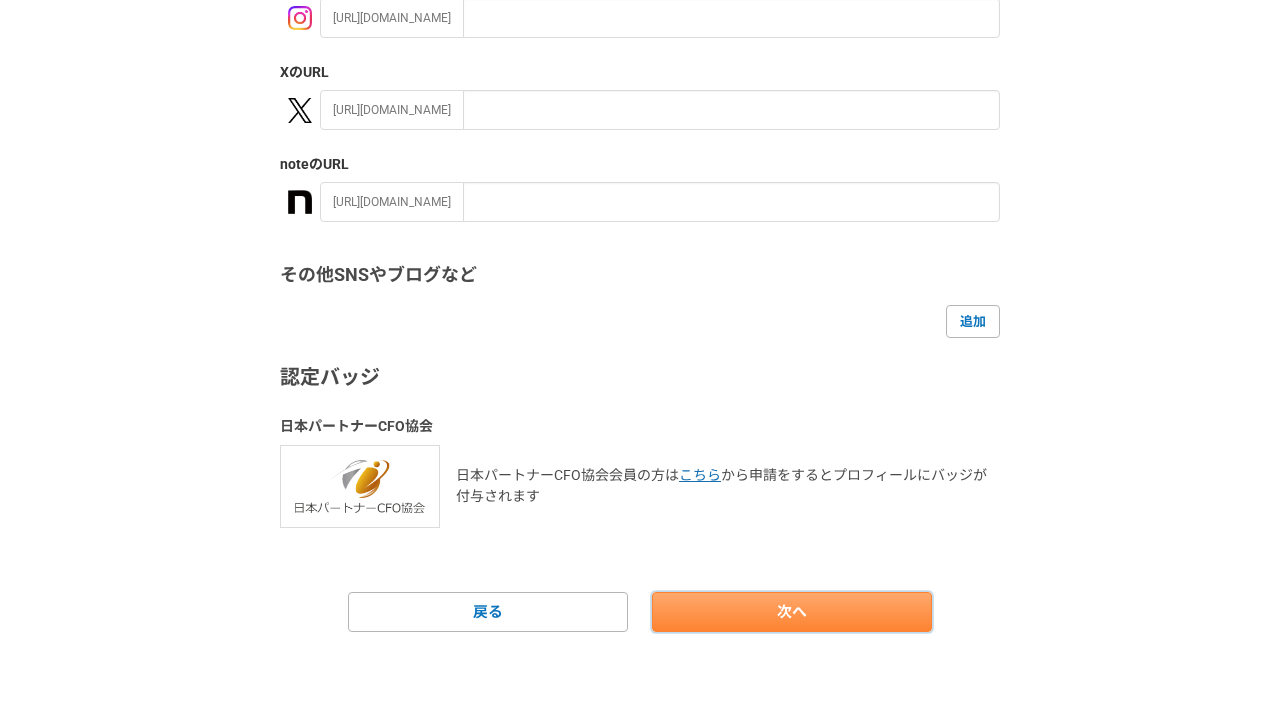 click on "次へ" at bounding box center [792, 612] 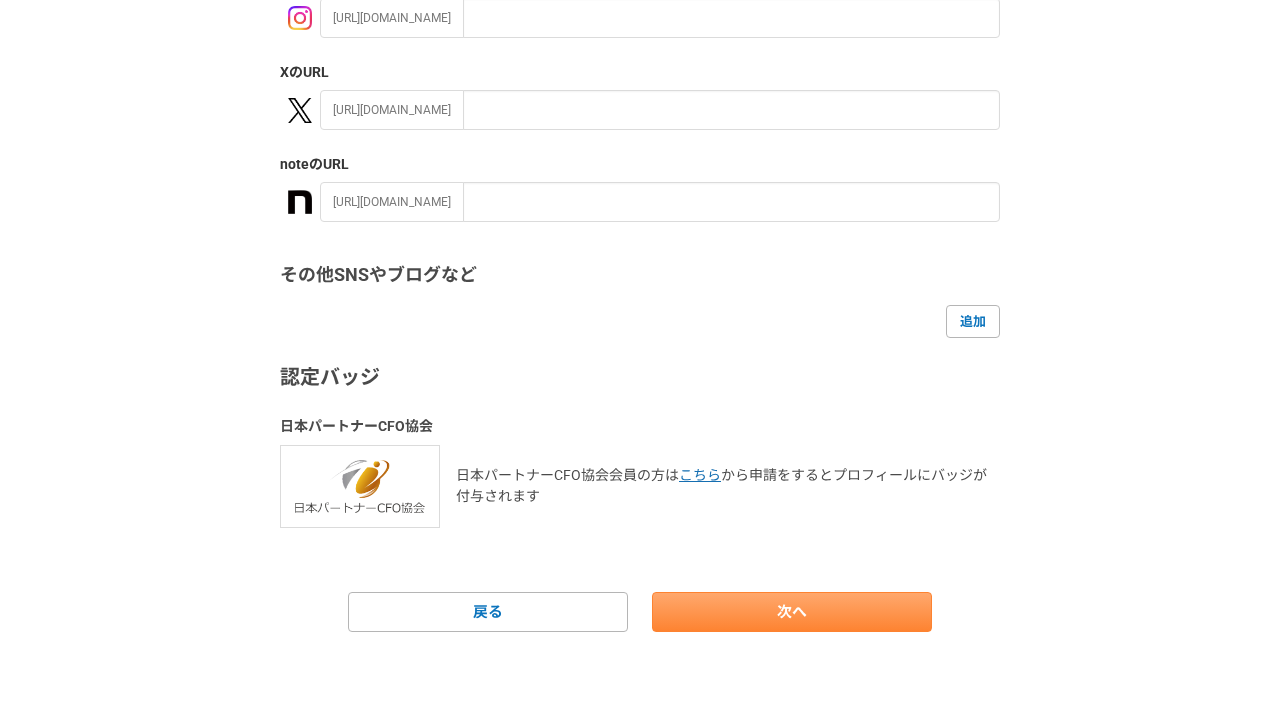 scroll, scrollTop: 0, scrollLeft: 0, axis: both 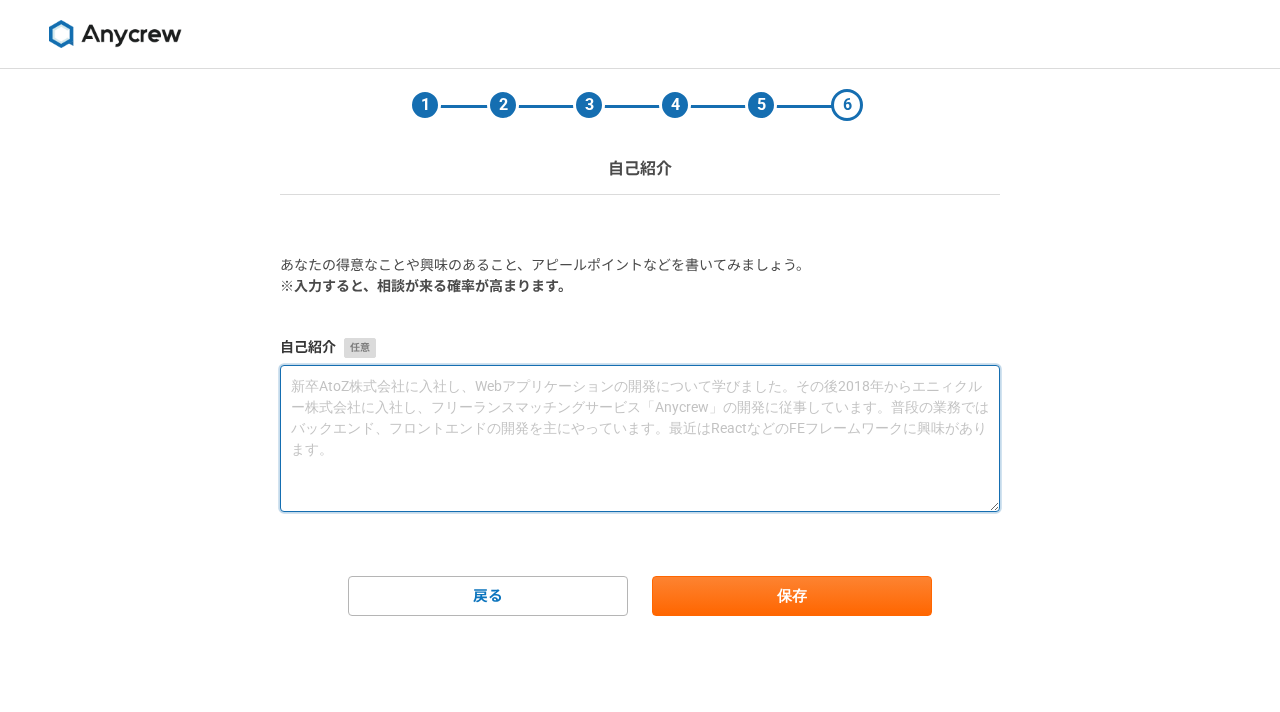 click at bounding box center (640, 438) 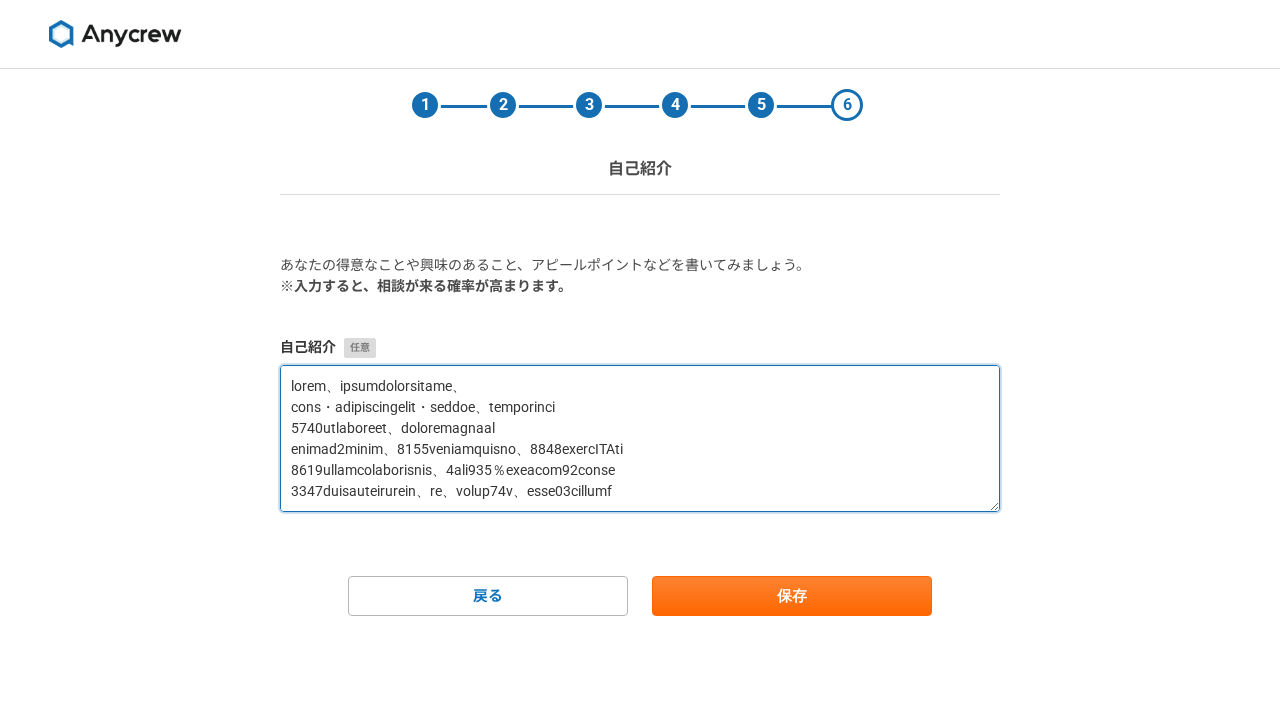 scroll, scrollTop: 324, scrollLeft: 0, axis: vertical 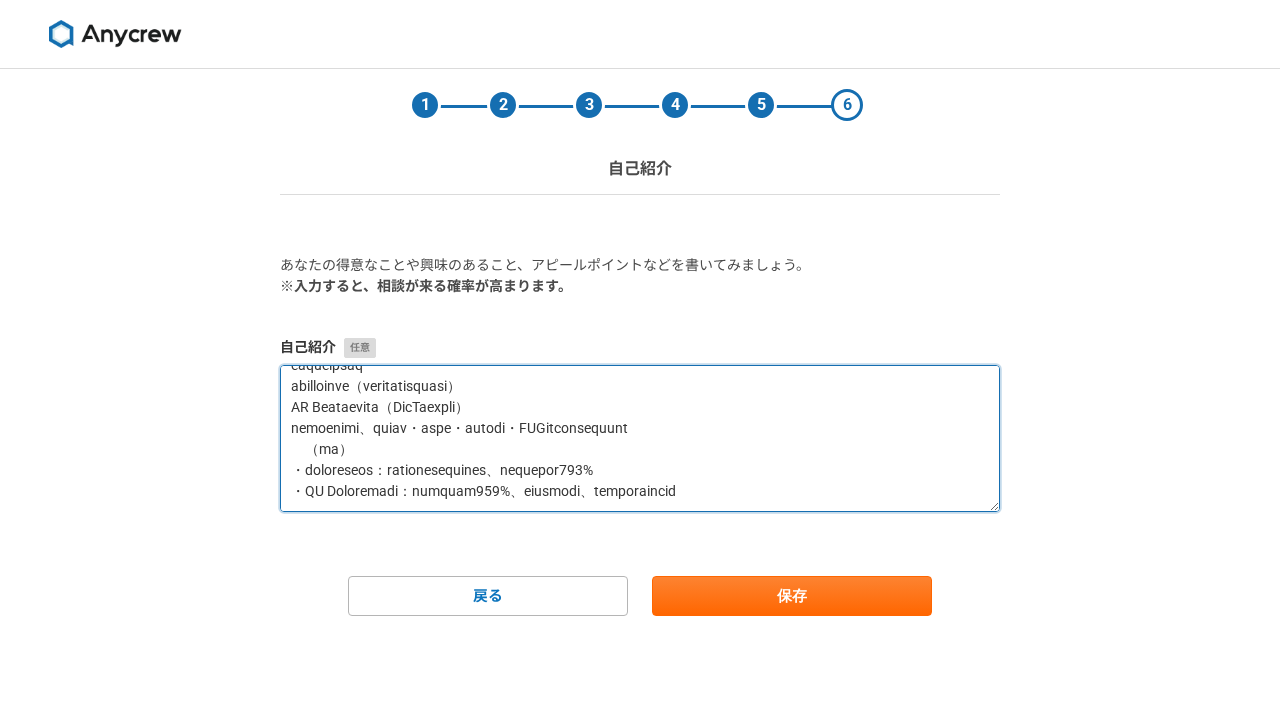 click at bounding box center (640, 438) 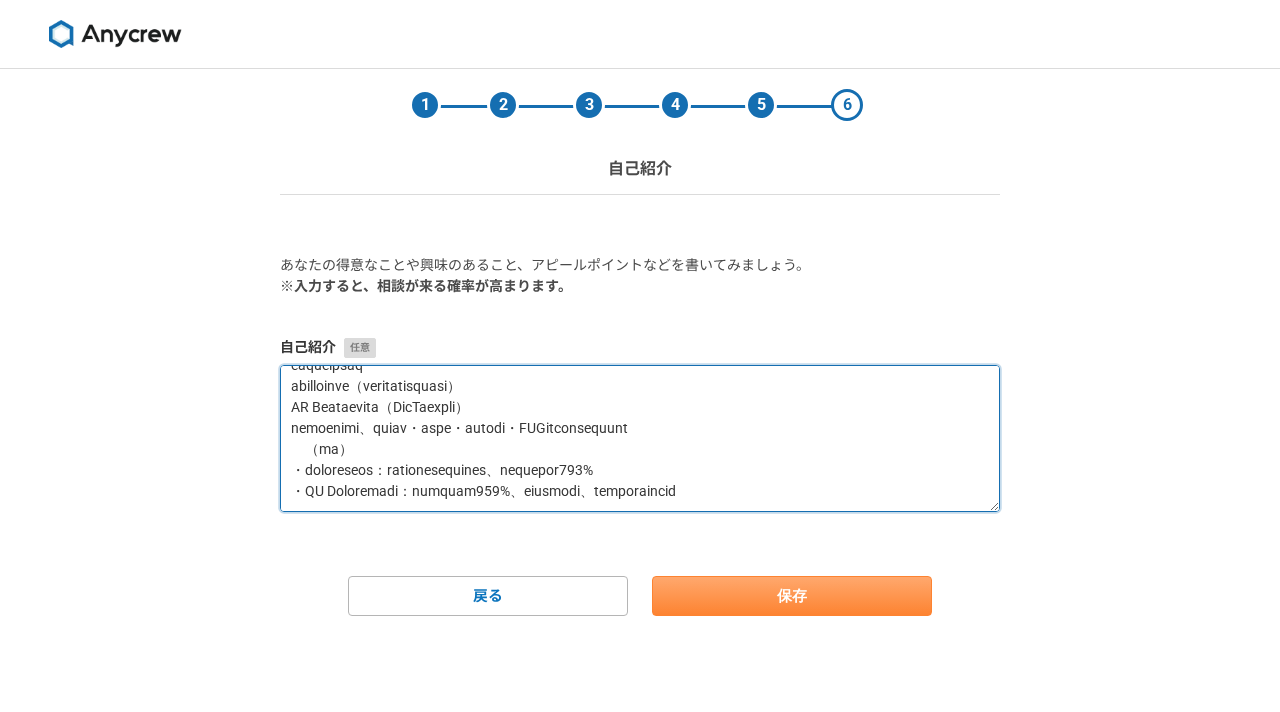 type on "大学卒業後、株式会社ウィルオブワークに入社し、
人材派遣・人材紹介サービスにおける新規・既存法人営業、求職者面談業務に従事
2012年より支店長に昇格し、名古屋支店の立ち上げを経験
年間売上を約5億円伸ばし、2012年全社最優秀チーム賞受賞、2013年全社年間MVP受賞
2014年には九州エリアマネージャに昇格し、3年間で150％成長の年間売上20億円を創出
2017年には東日本営業部部長に就任し、最終、年間売上約85億、社員数約90名の組織を担当
株式会社Hajimariでは、スタートダッシュ賞を受長。
その後、toB向け、toC向けのインサイドセールスの部隊の立ち上げ責任者として従事
（実績）
・toB向け：単月アポ設定数60アポ→80アポ（133%伸長）
・toC向け：単月面談設定数280名→350名（125%伸長）
商談獲得単価50％削減
さらに新規事業である
人事プロパートナーズ（プロ人事のマッチングサービス）
HR University（SaaS研修サービス）
の営業責任者として、戦略の策定・顧客開拓・メンバー育成・KPI管理など幅広い業務に従事
（実績）
・人事プロパートナーズ：単月入社数事業部レコードの達成、商談獲得数前期比125%
・HR University：売上前期伸長率249%、事業部単月黒字化、最優秀チーム賞ノミネート
..." 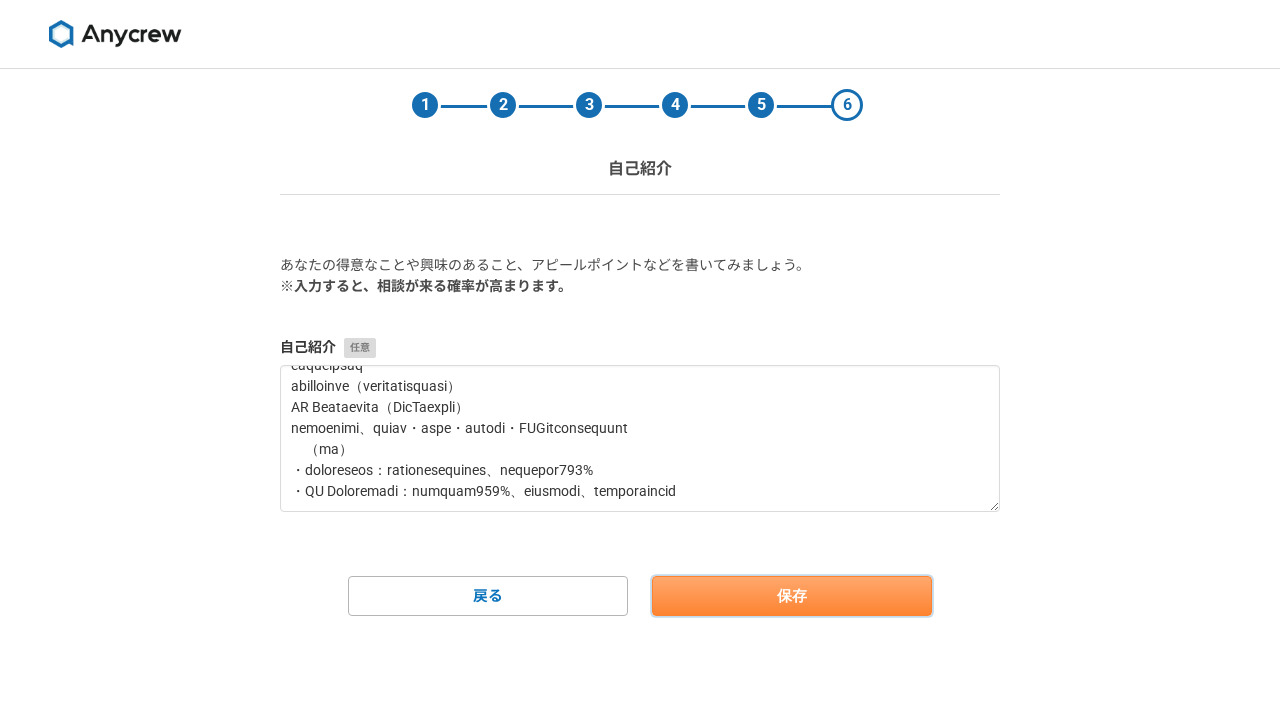 click on "保存" at bounding box center [792, 596] 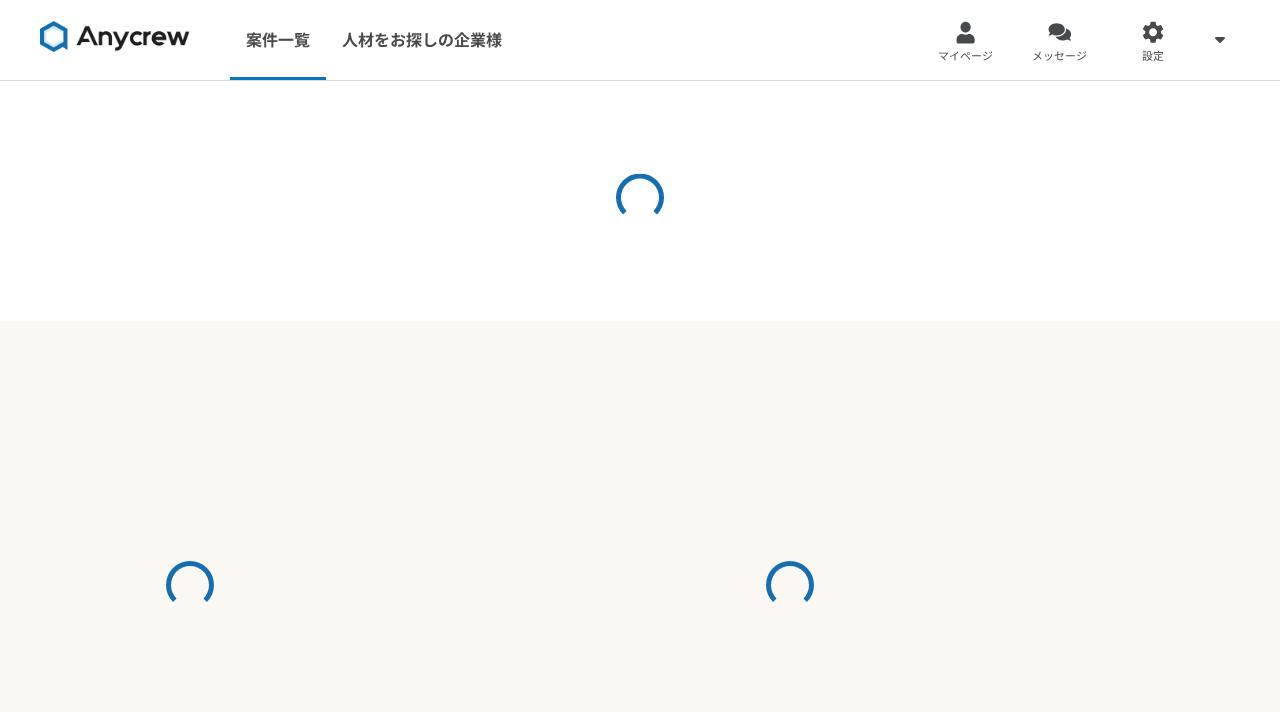scroll, scrollTop: 0, scrollLeft: 0, axis: both 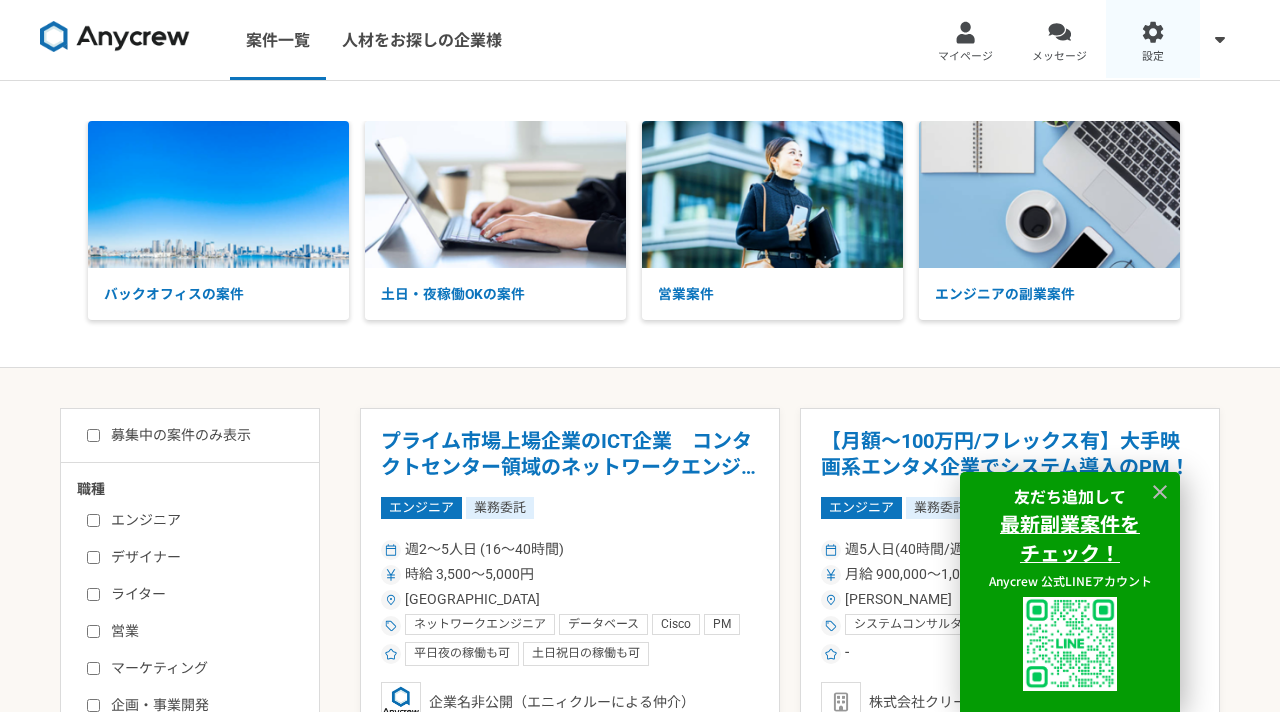 click on "設定" at bounding box center [1153, 40] 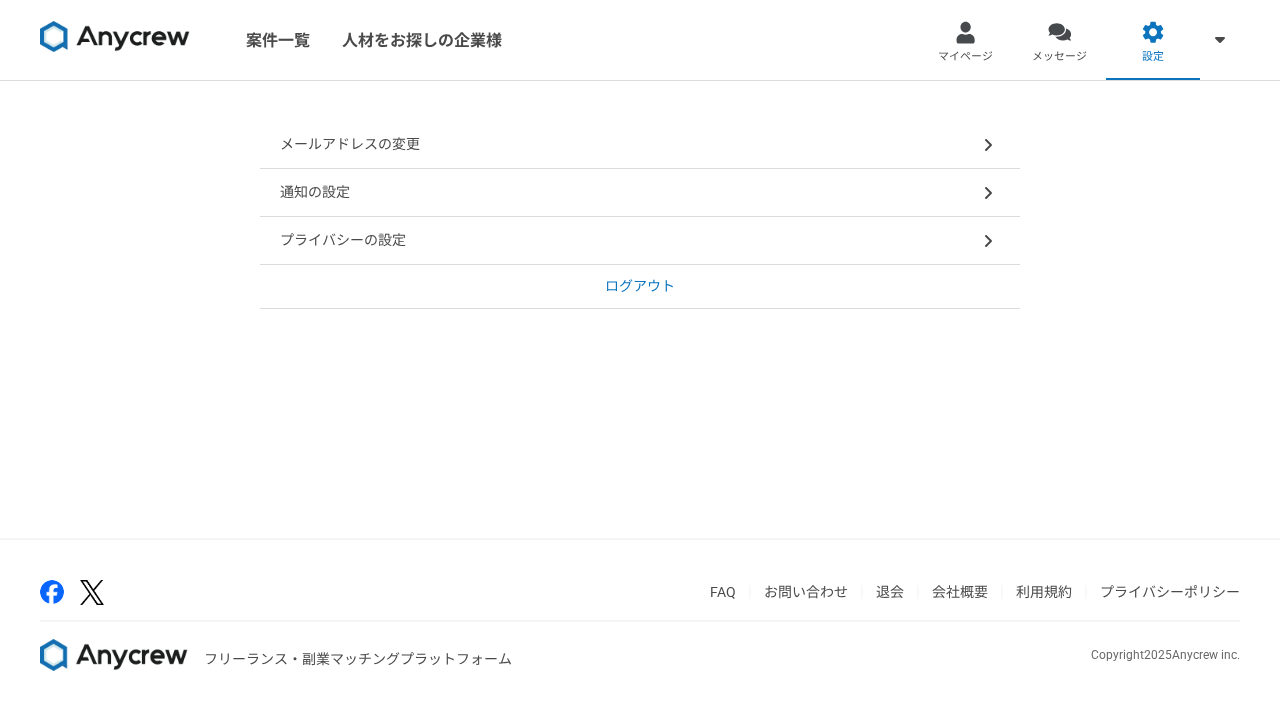 click on "プライバシーの設定" at bounding box center [343, 240] 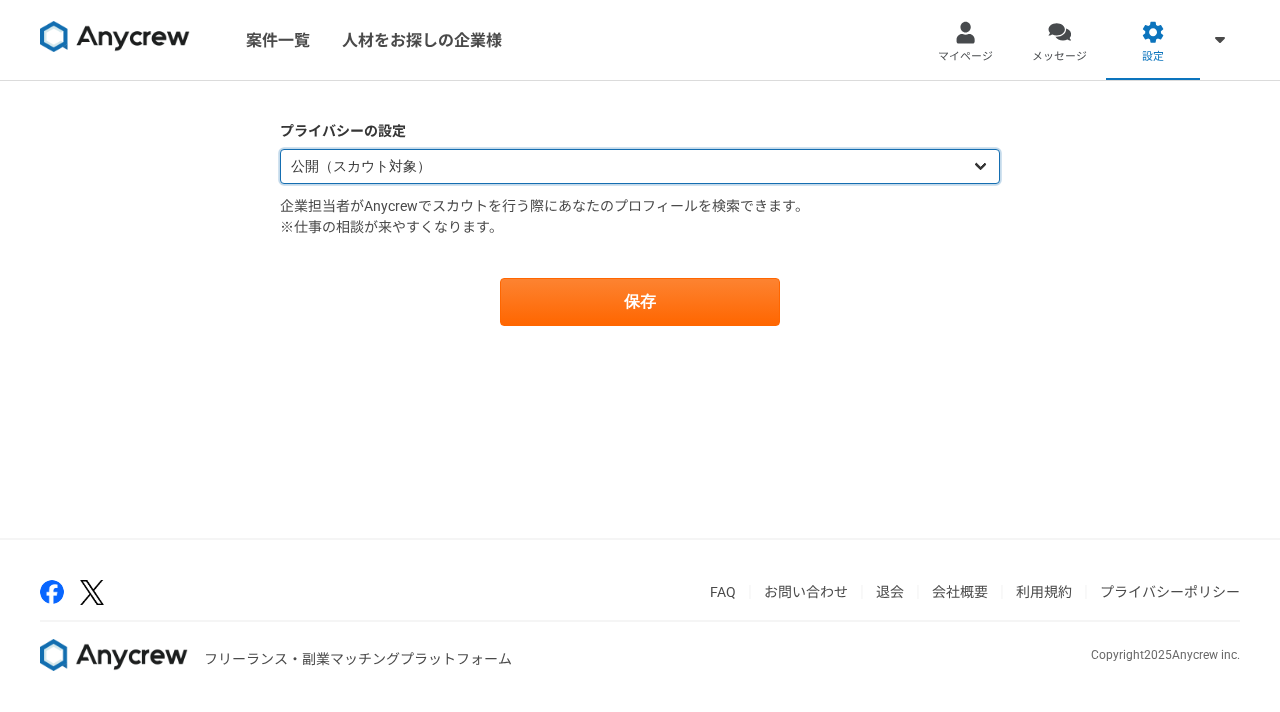 click on "公開（スカウト対象） 非公開（スカウト対象外）" at bounding box center [640, 166] 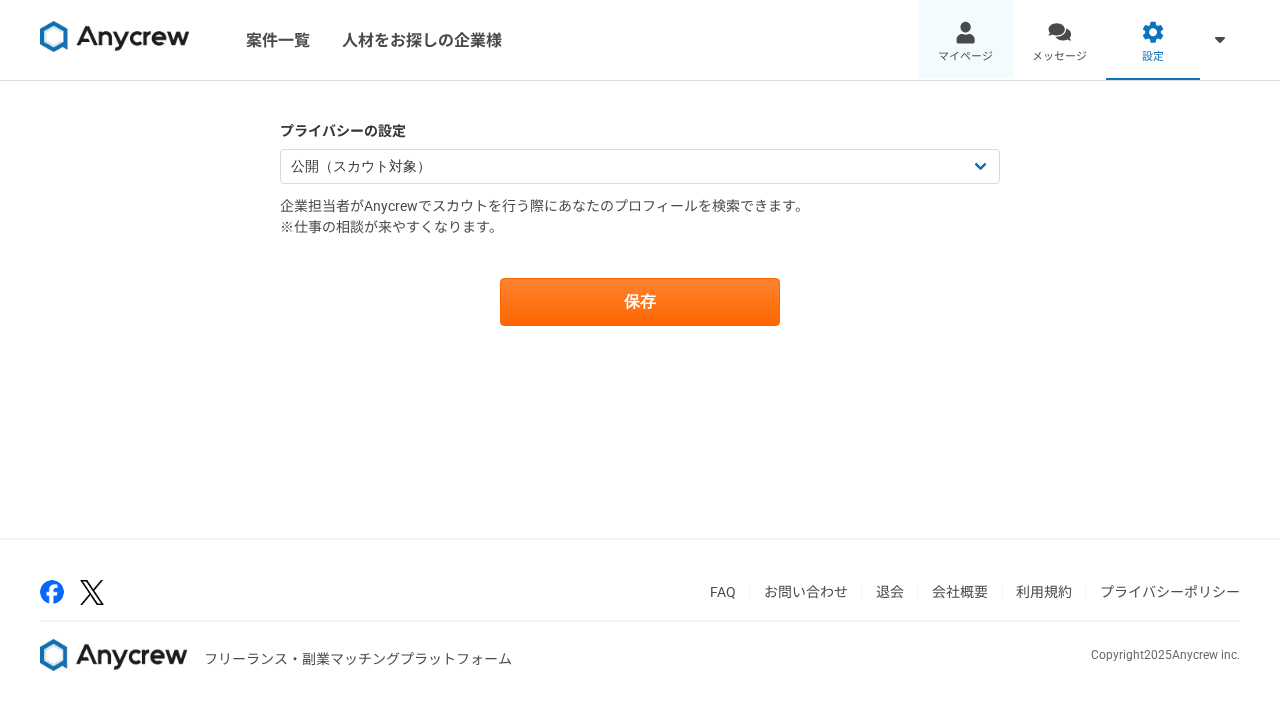 click on "マイページ" at bounding box center [965, 57] 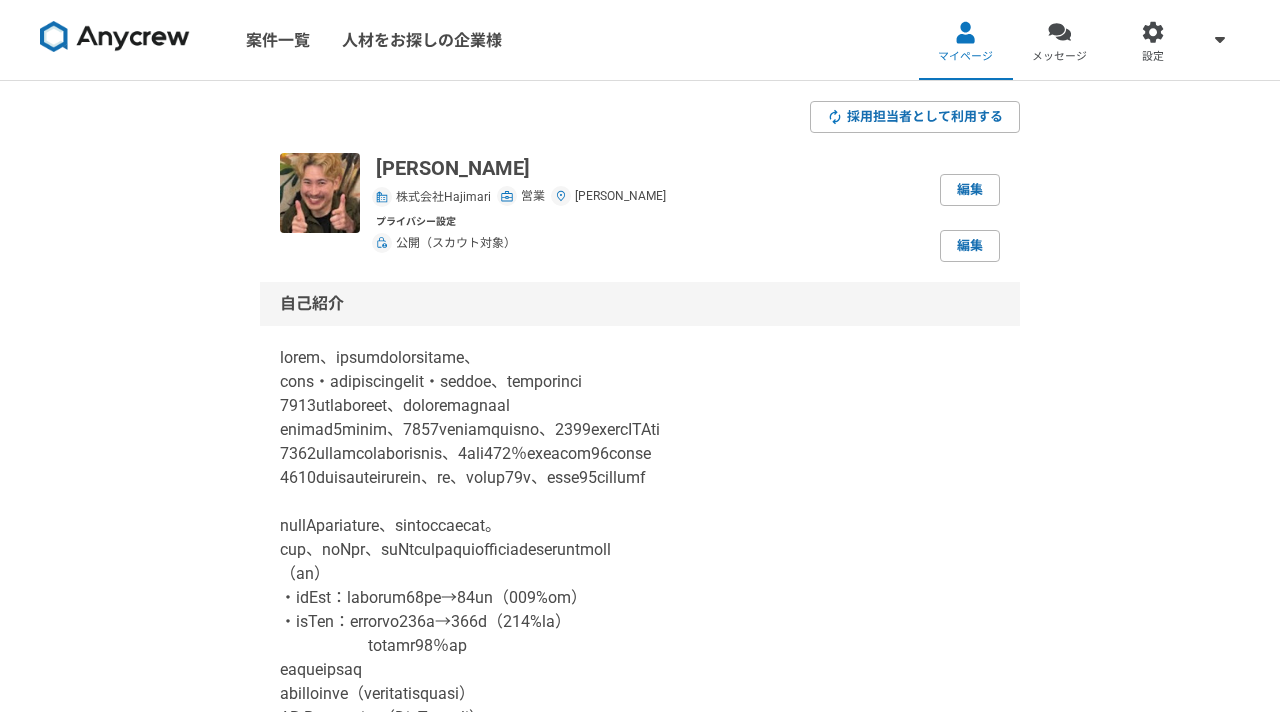 click at bounding box center (320, 193) 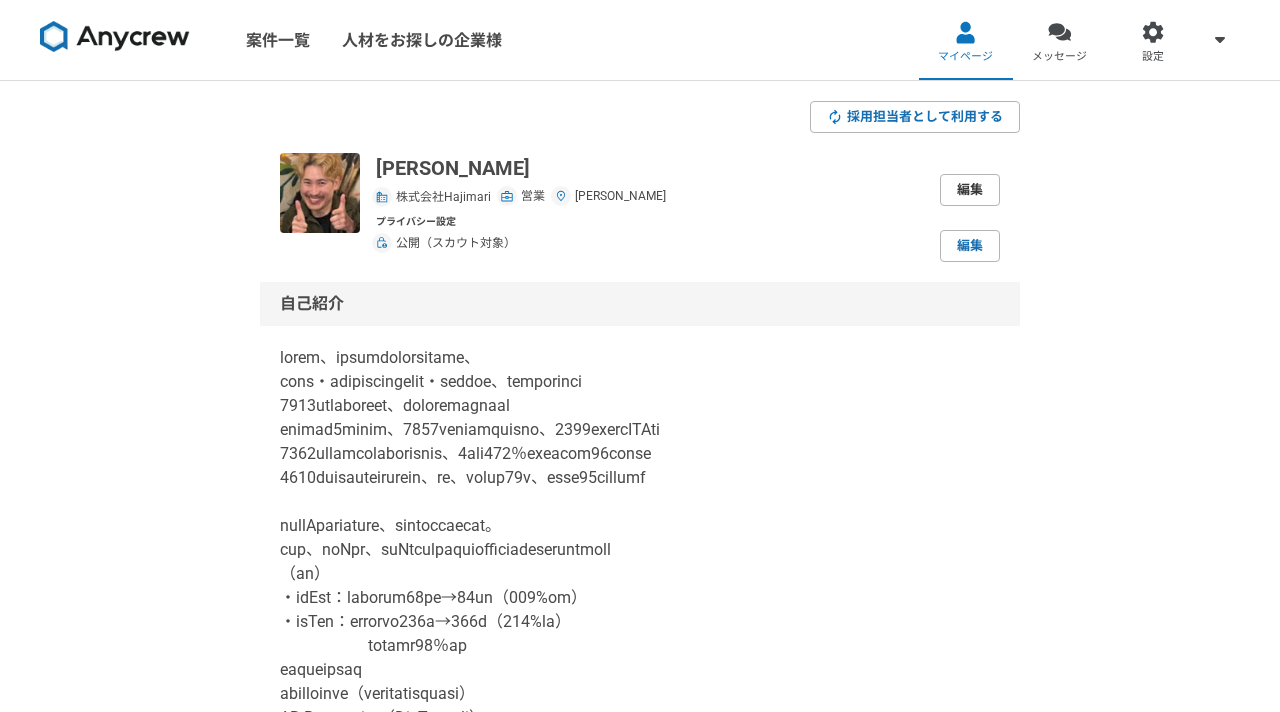 click on "編集" at bounding box center [970, 190] 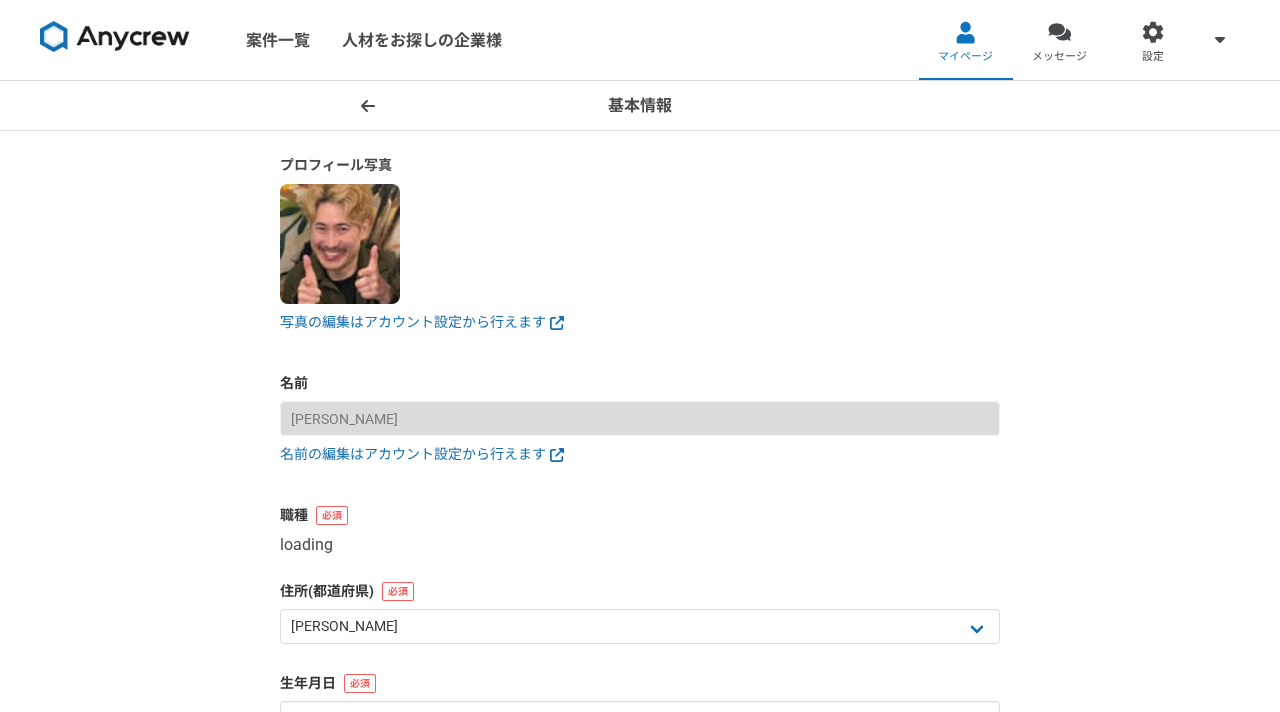 select on "4" 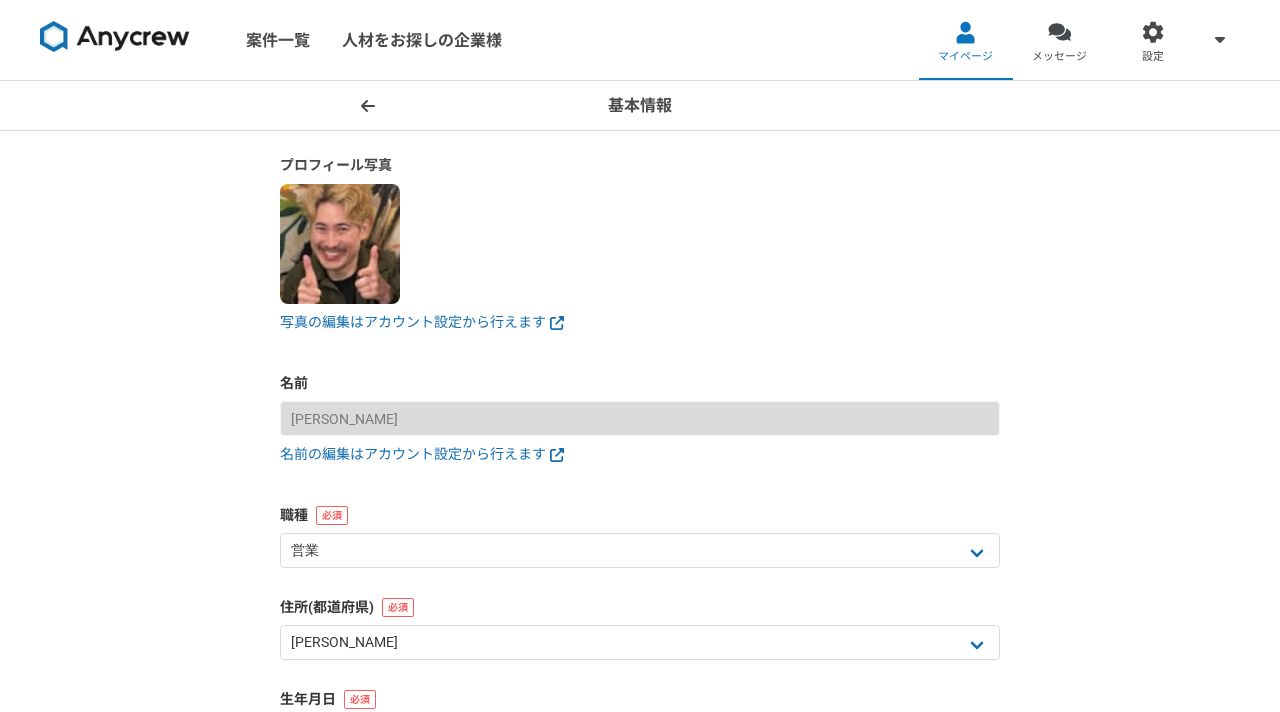 click at bounding box center [340, 244] 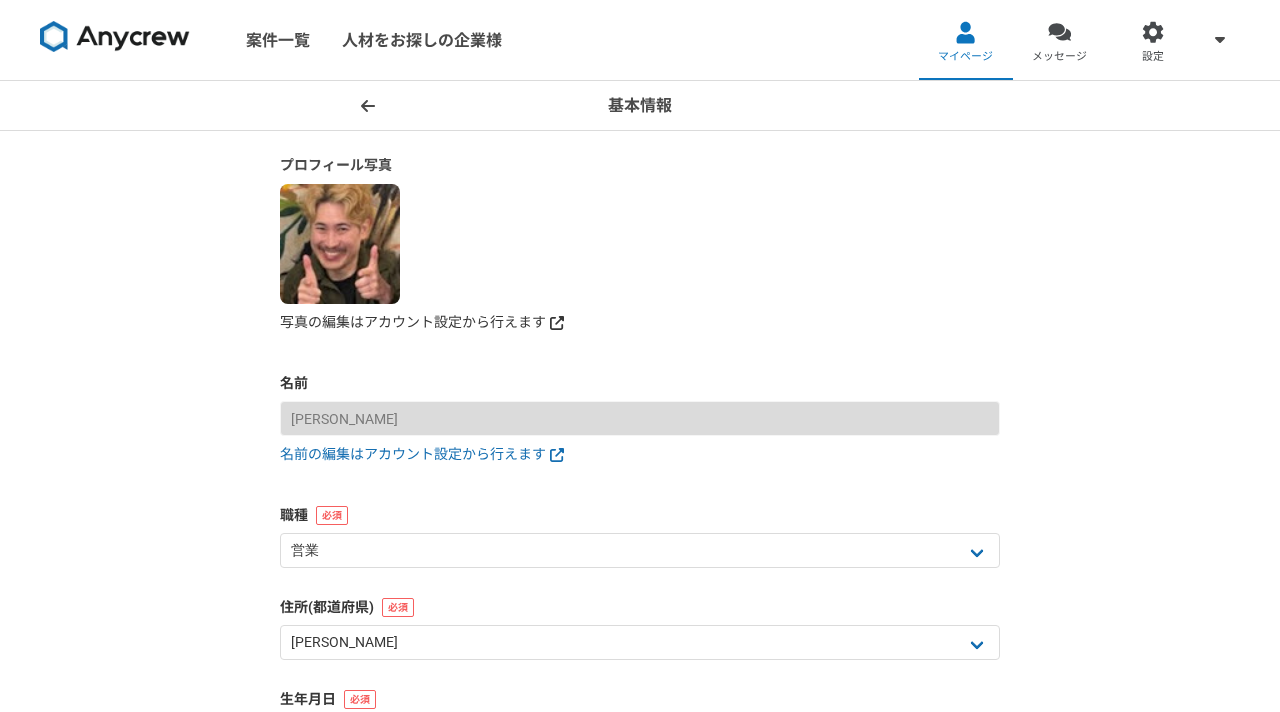 click on "写真の編集はアカウント設定から行えます" at bounding box center (640, 322) 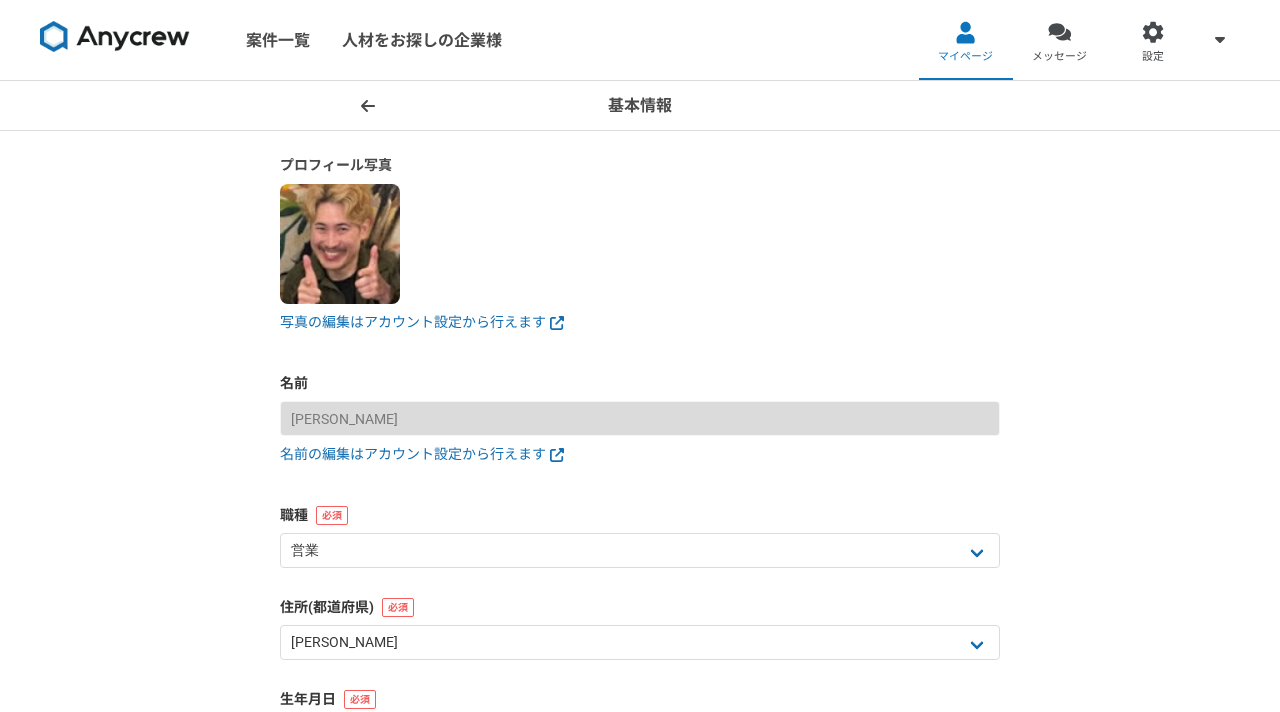 click at bounding box center [340, 244] 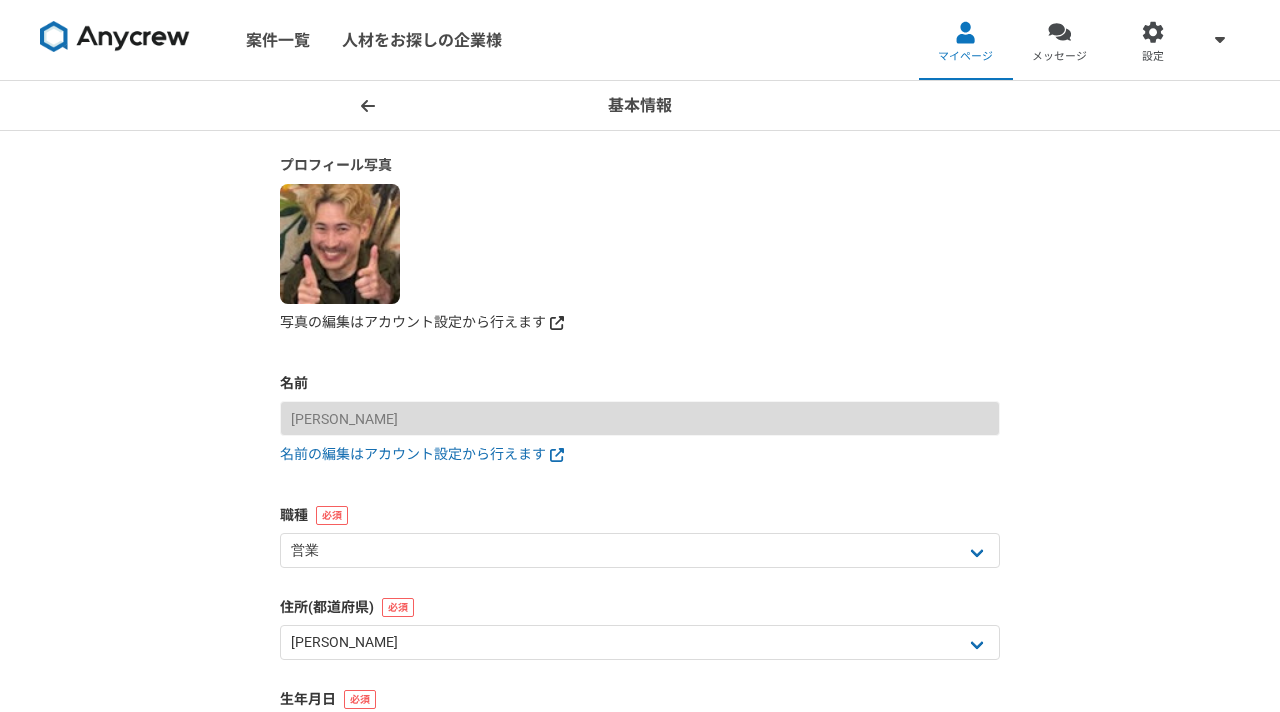 click on "写真の編集はアカウント設定から行えます" at bounding box center [640, 322] 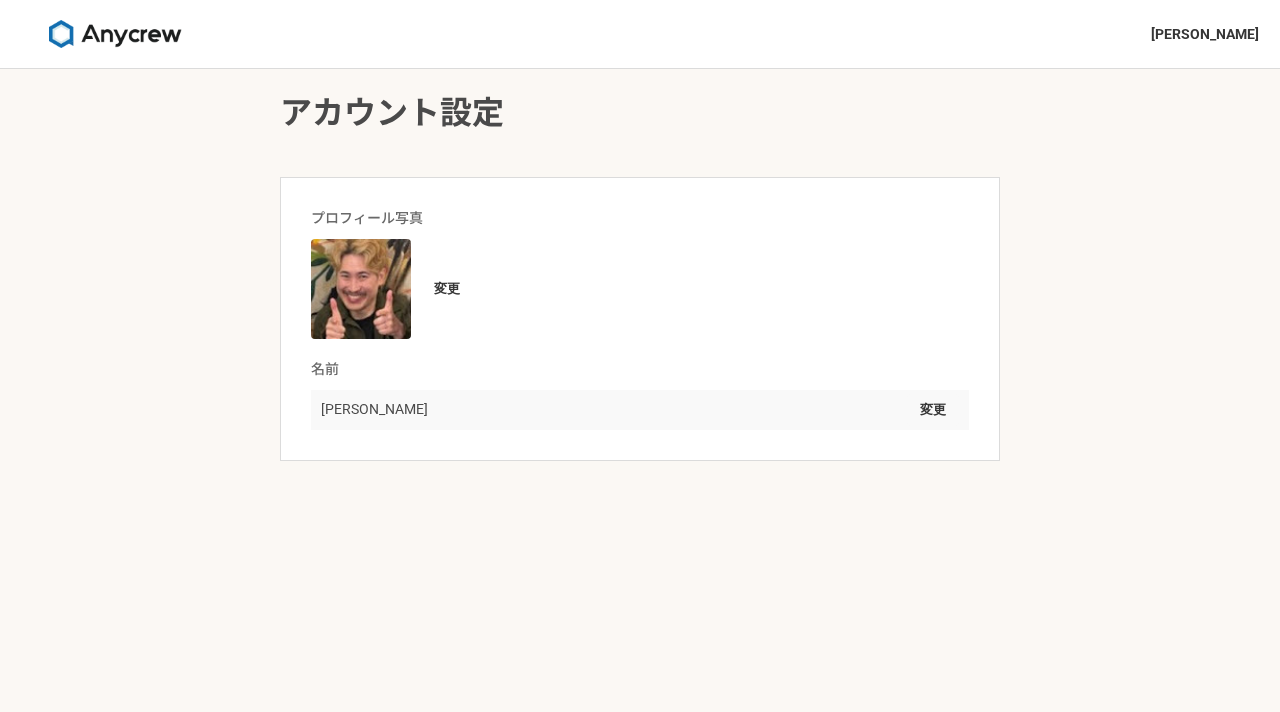 scroll, scrollTop: 0, scrollLeft: 0, axis: both 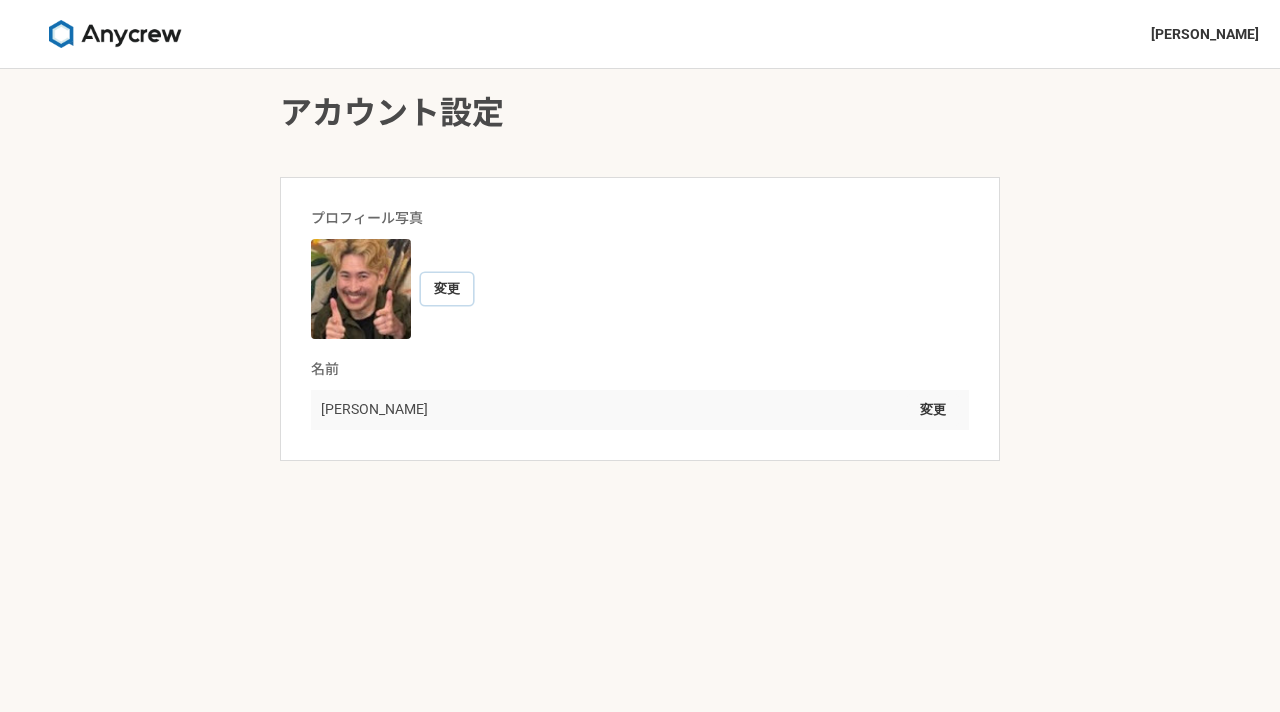 click on "変更" at bounding box center [447, 289] 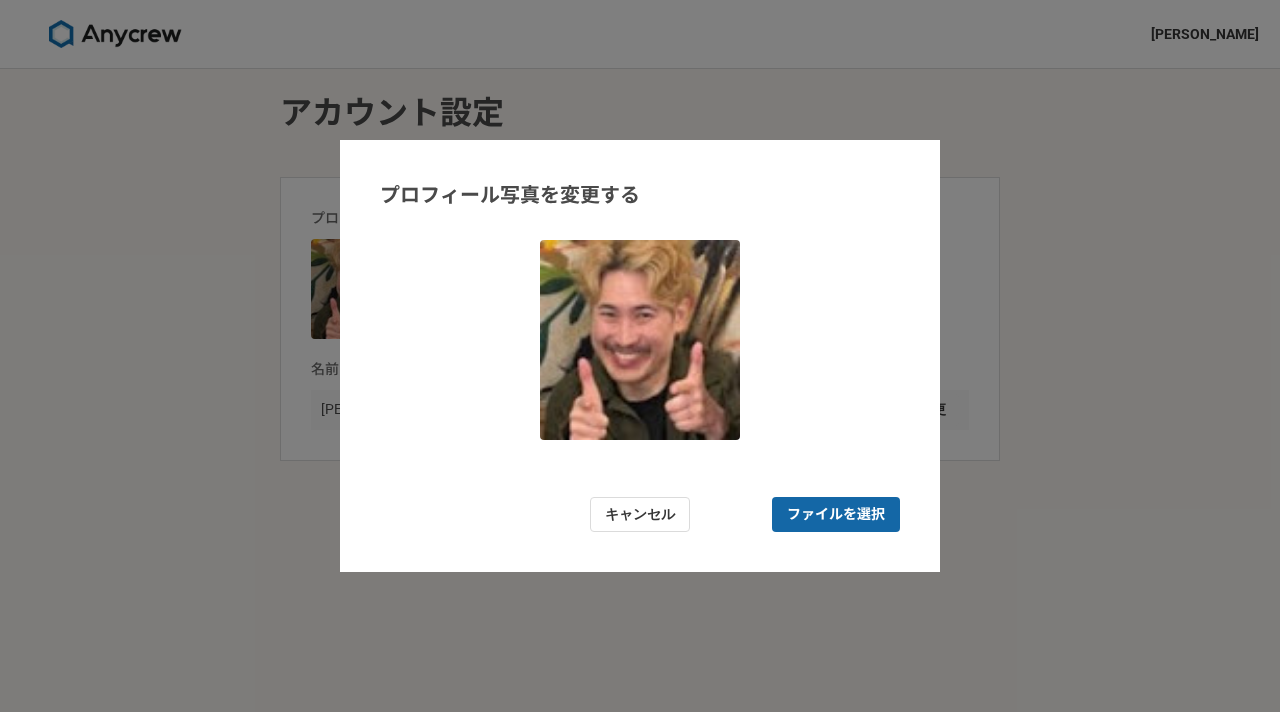 click on "ファイルを選択" at bounding box center (836, 514) 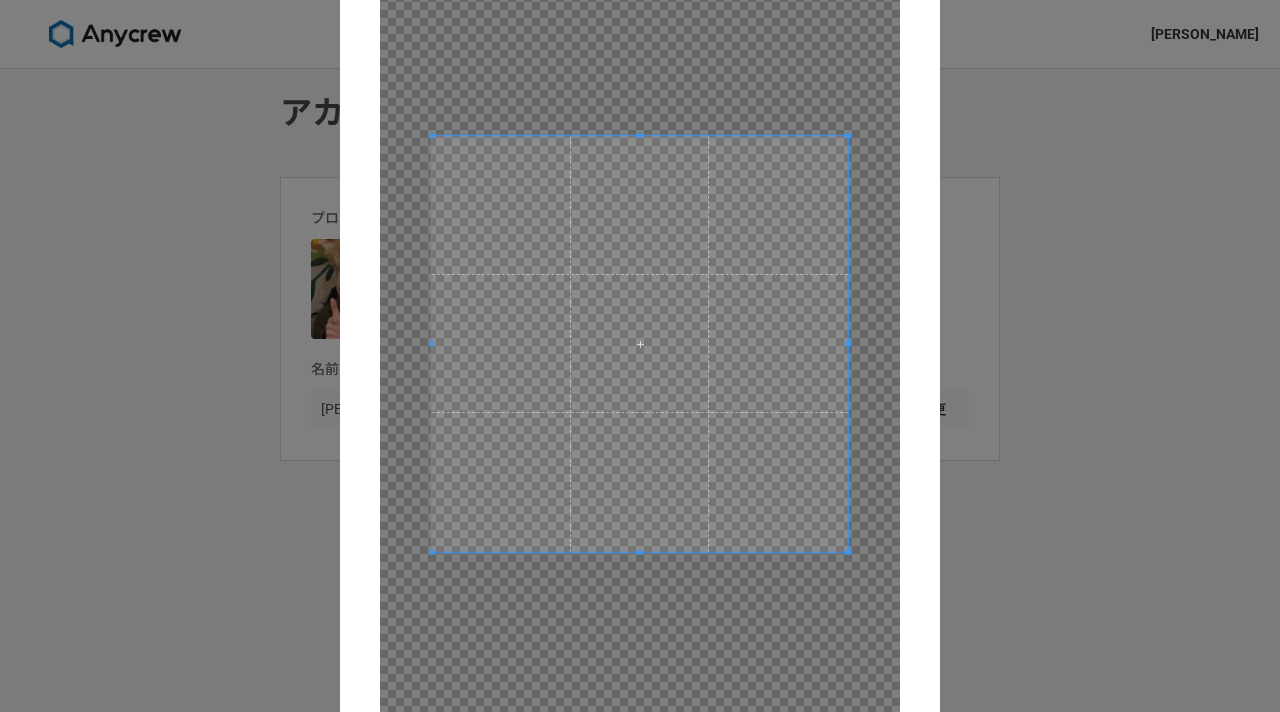 click on "プロフィール写真を変更する キャンセル 保存" at bounding box center [640, 356] 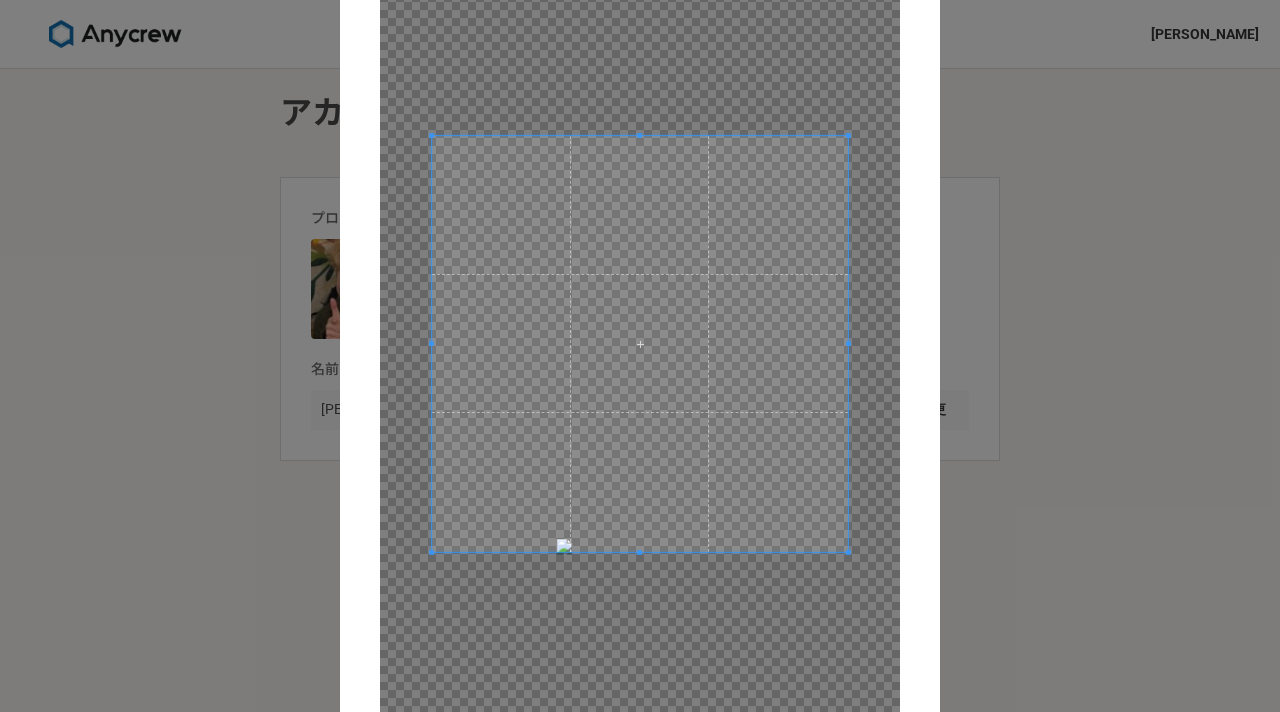 click on "プロフィール写真を変更する キャンセル 保存" at bounding box center (640, 356) 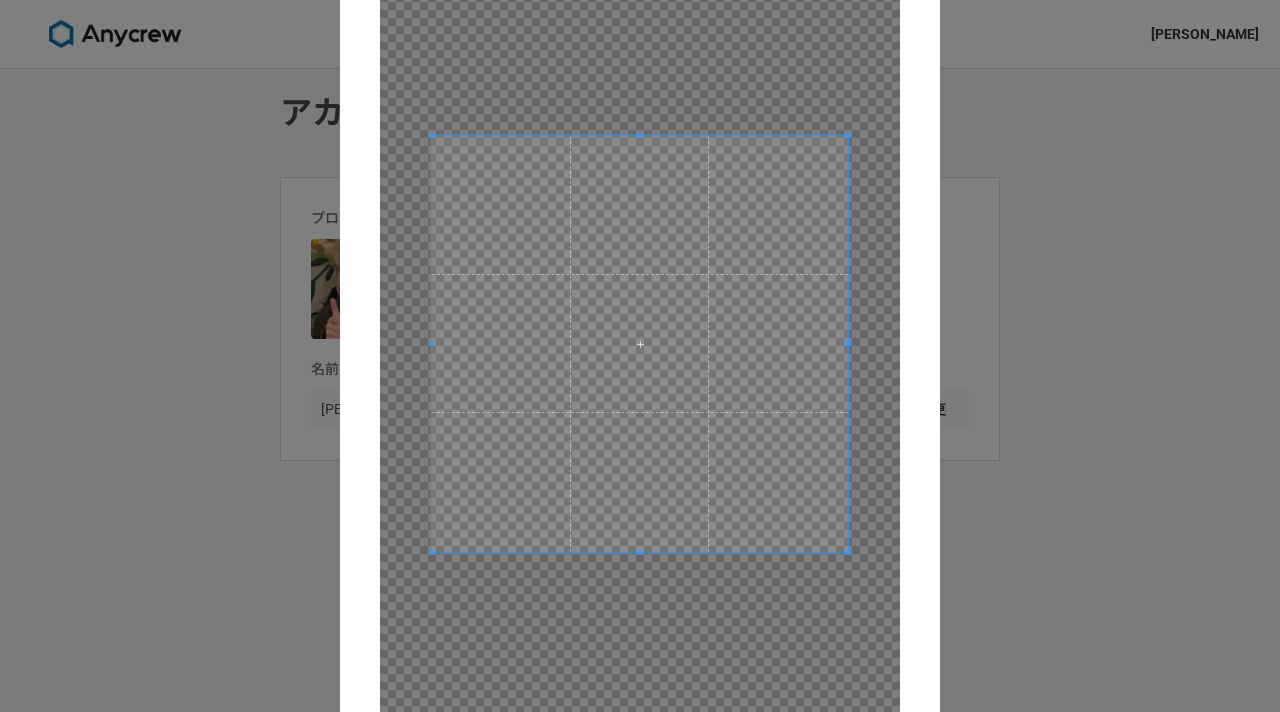 click at bounding box center (640, 344) 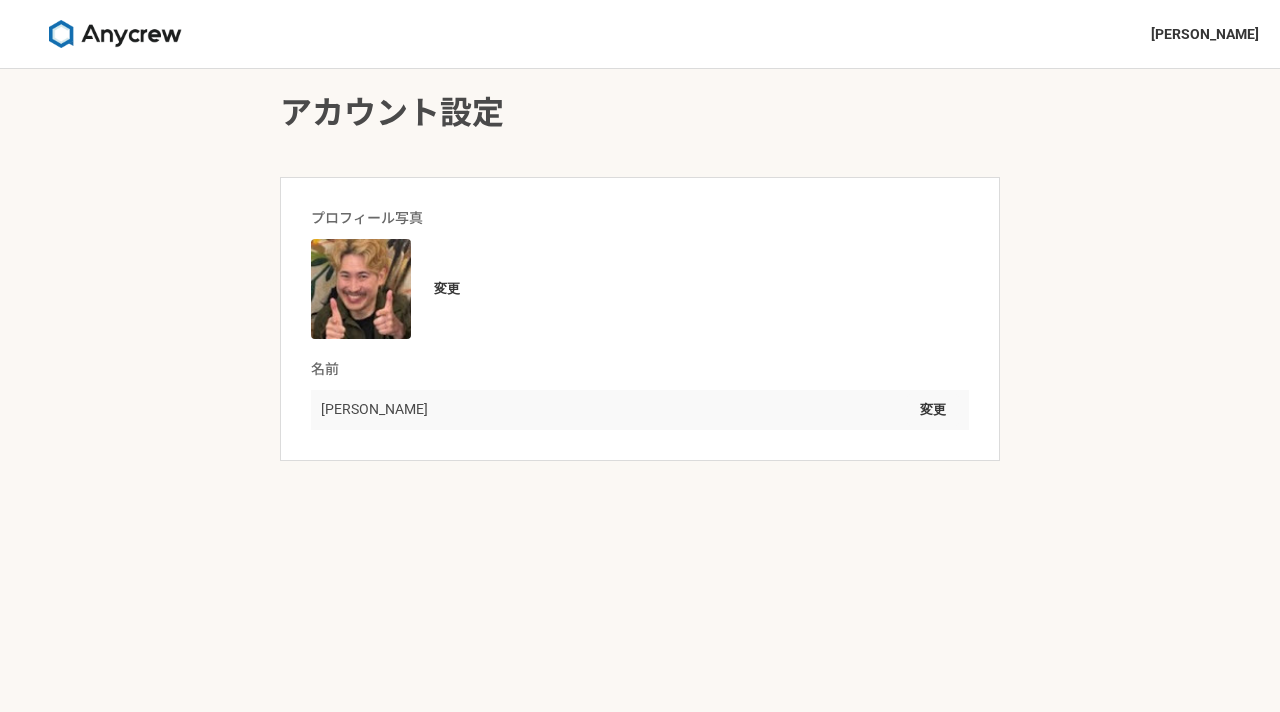 scroll, scrollTop: 0, scrollLeft: 0, axis: both 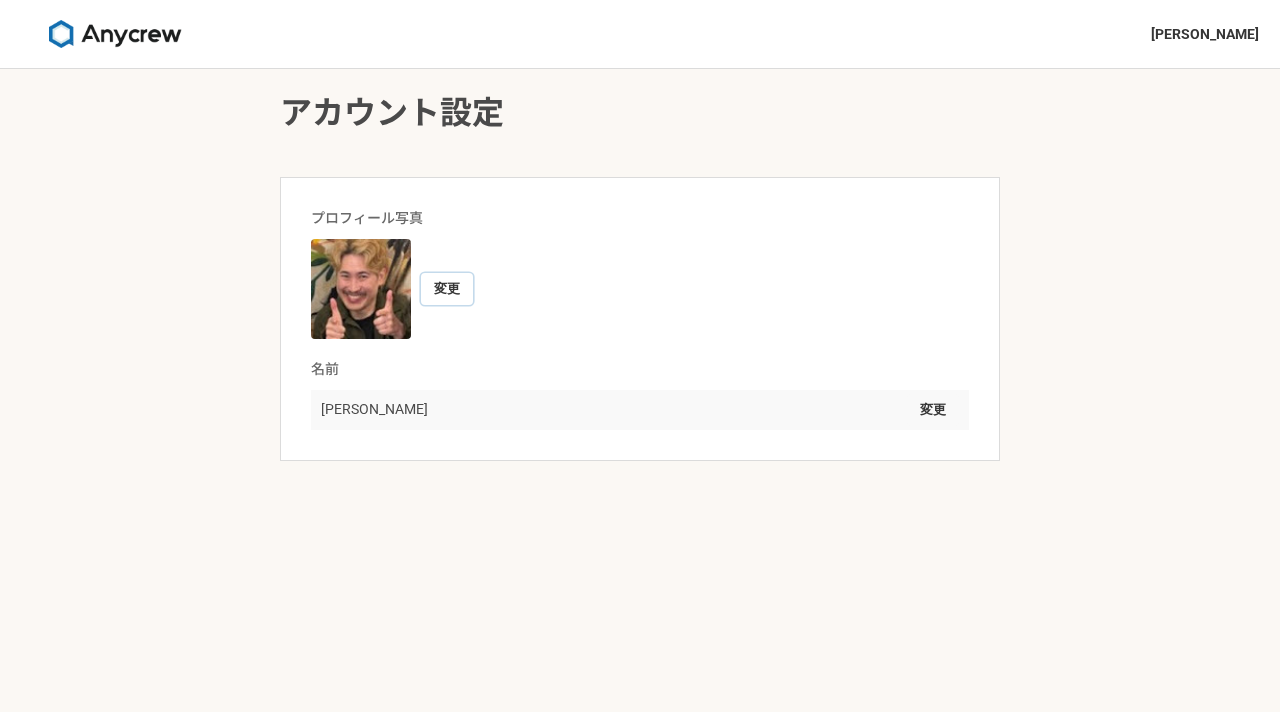click on "変更" at bounding box center (447, 289) 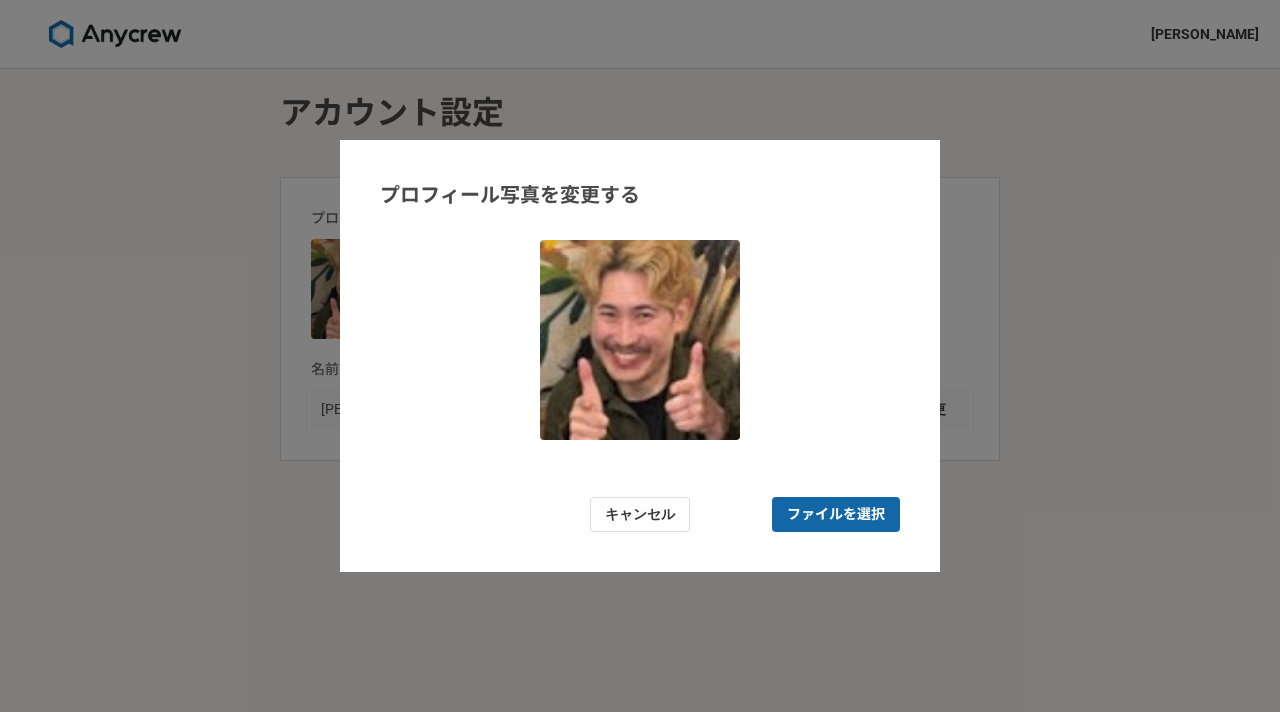 click on "ファイルを選択" at bounding box center (836, 514) 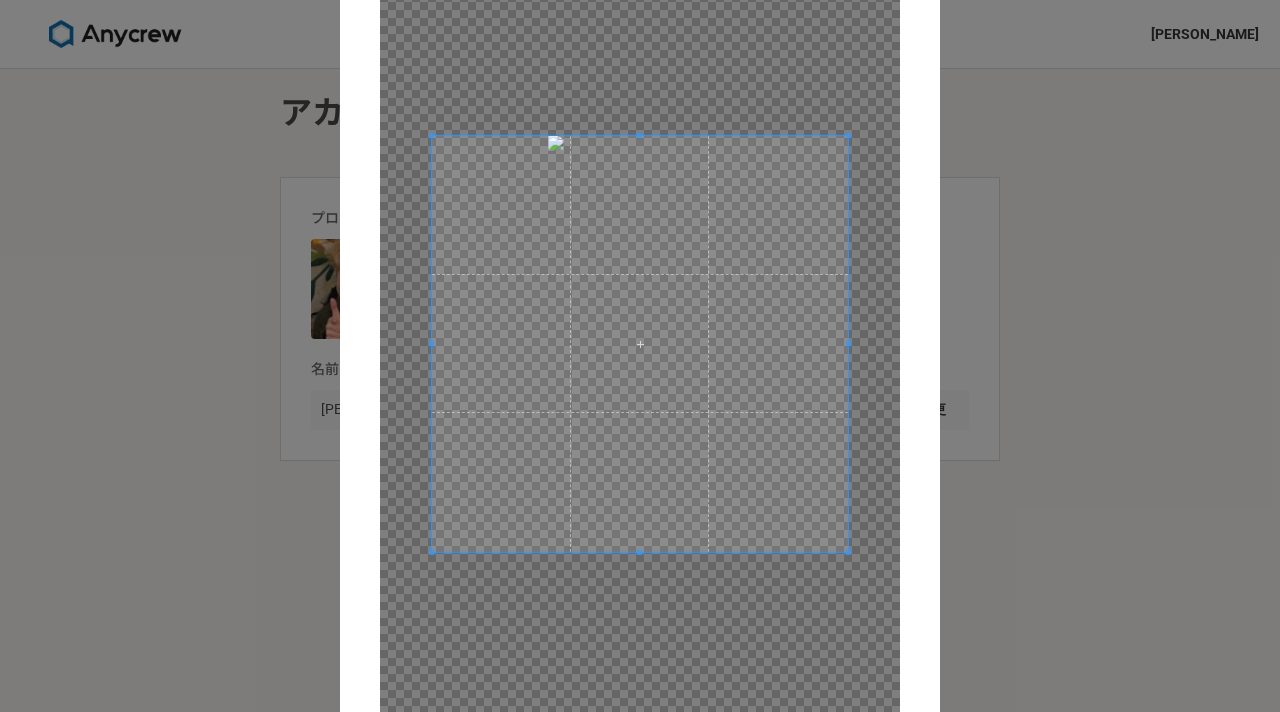click on "プロフィール写真を変更する キャンセル 保存" at bounding box center (640, 356) 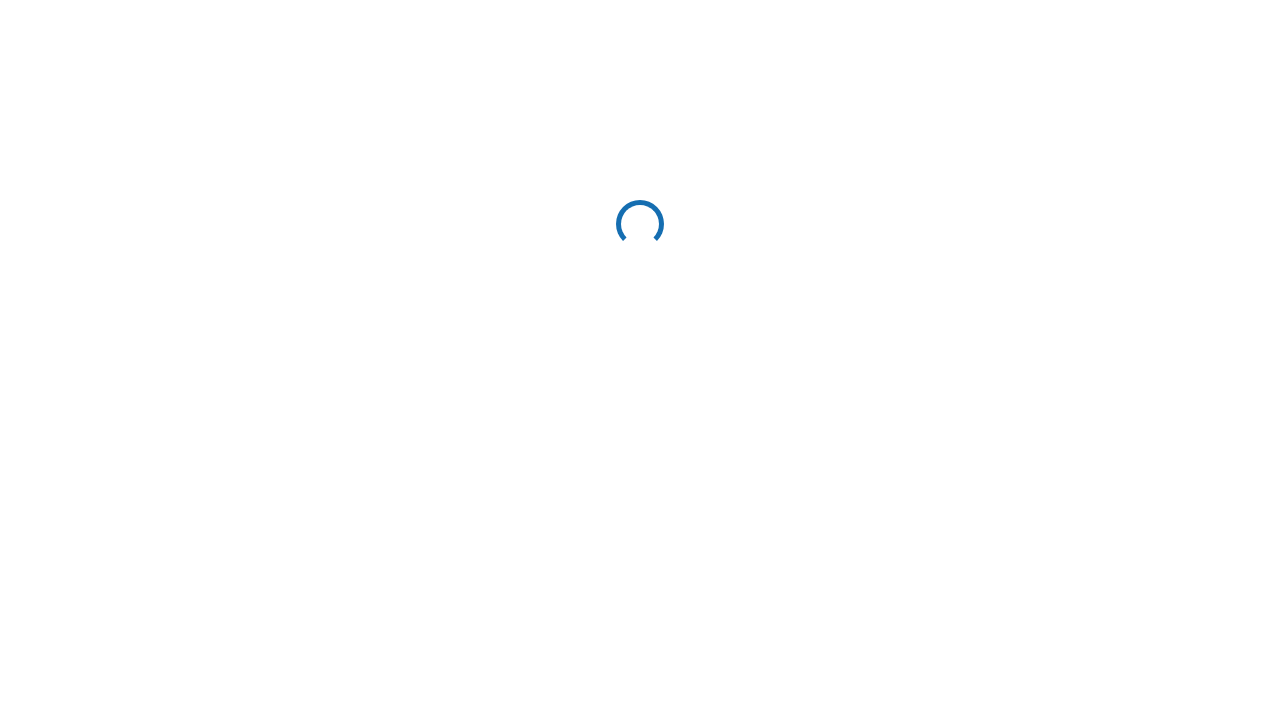 scroll, scrollTop: 0, scrollLeft: 0, axis: both 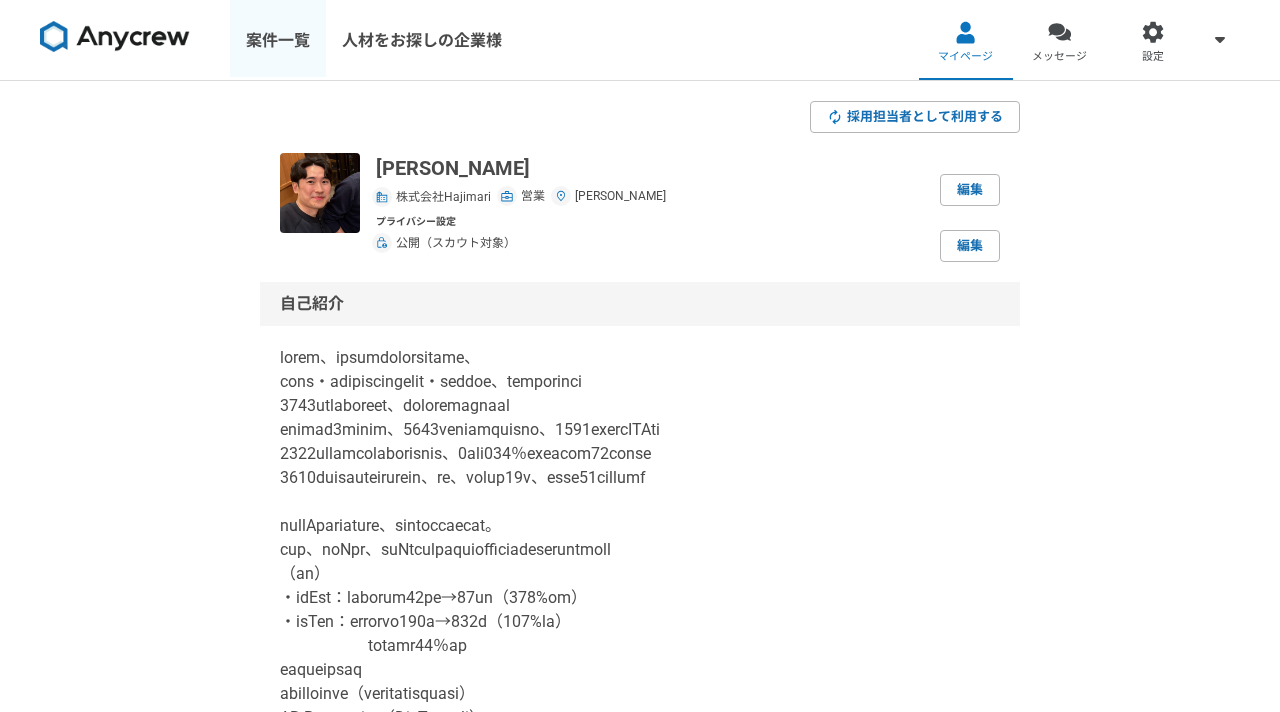 click on "案件一覧" at bounding box center [278, 40] 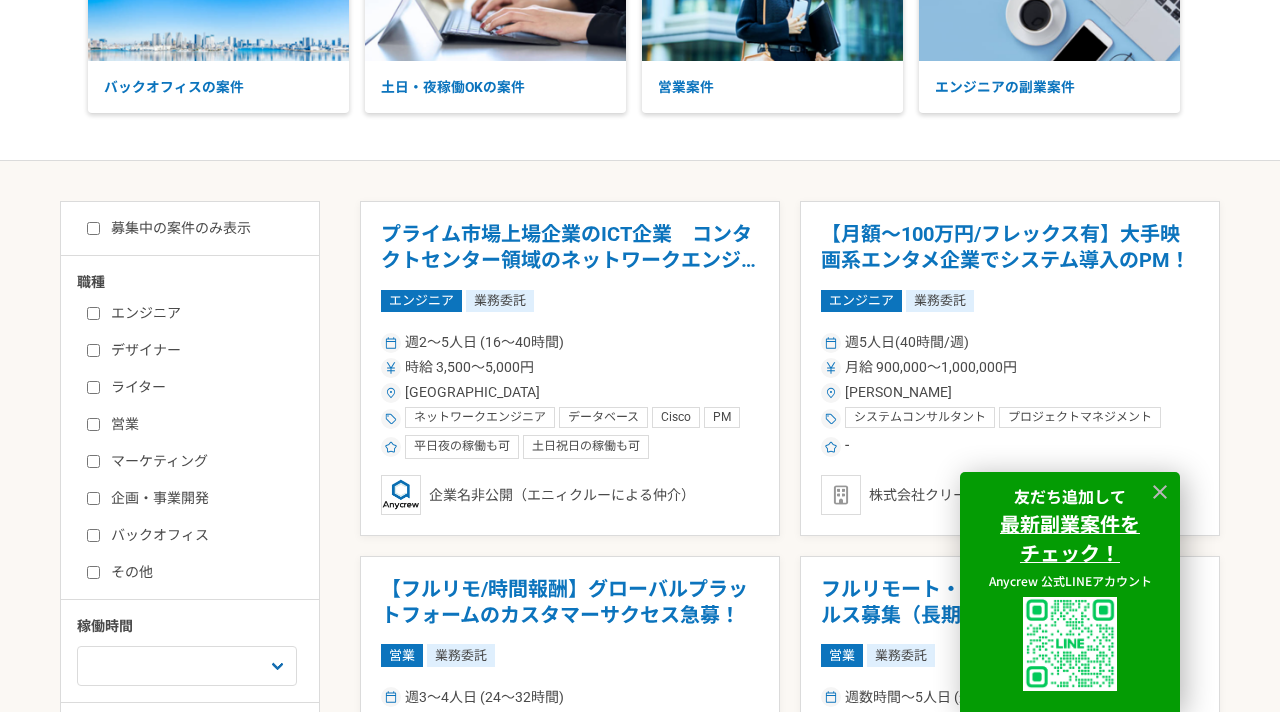 scroll, scrollTop: 212, scrollLeft: 0, axis: vertical 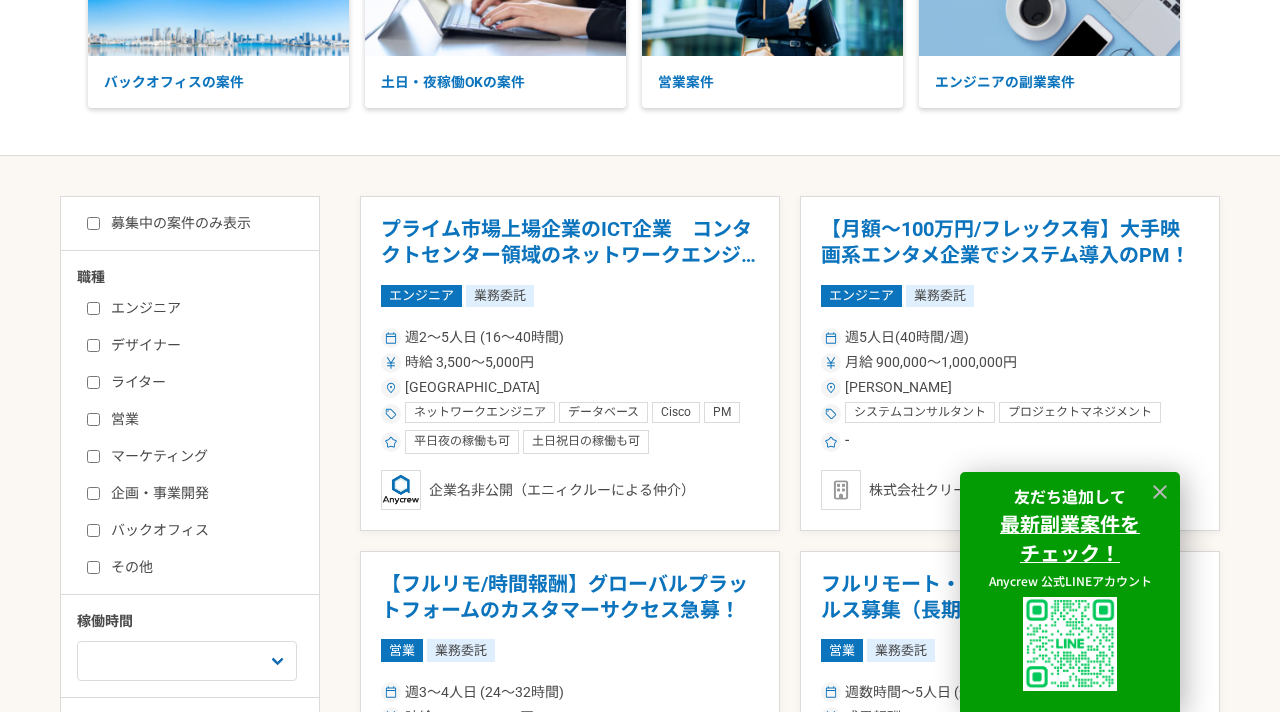 click on "営業" at bounding box center (202, 419) 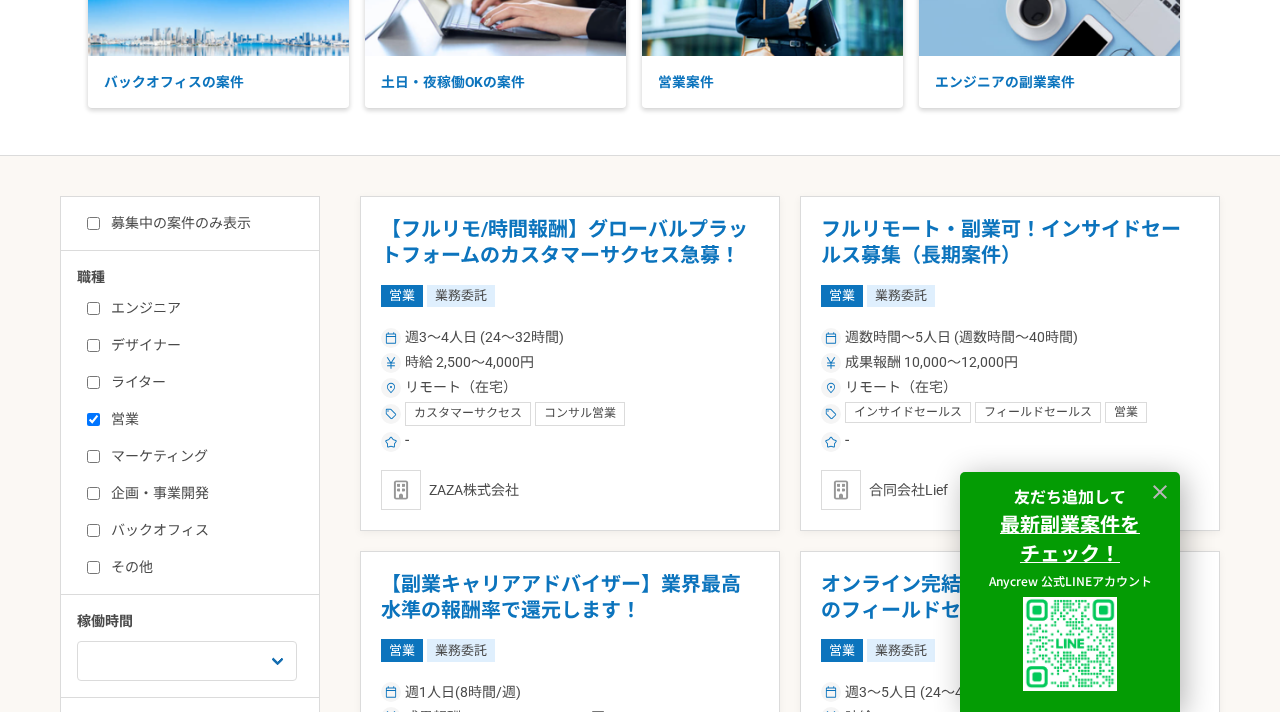 click on "営業" at bounding box center (202, 419) 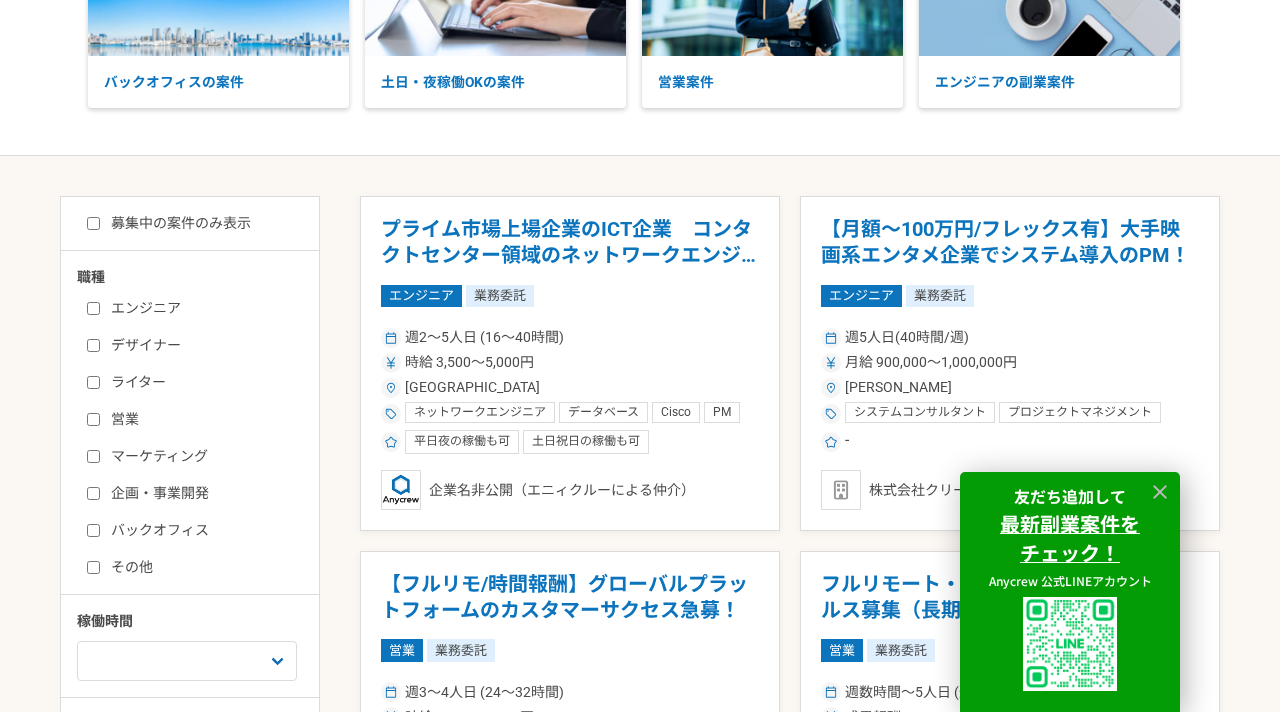 click on "営業" at bounding box center [202, 419] 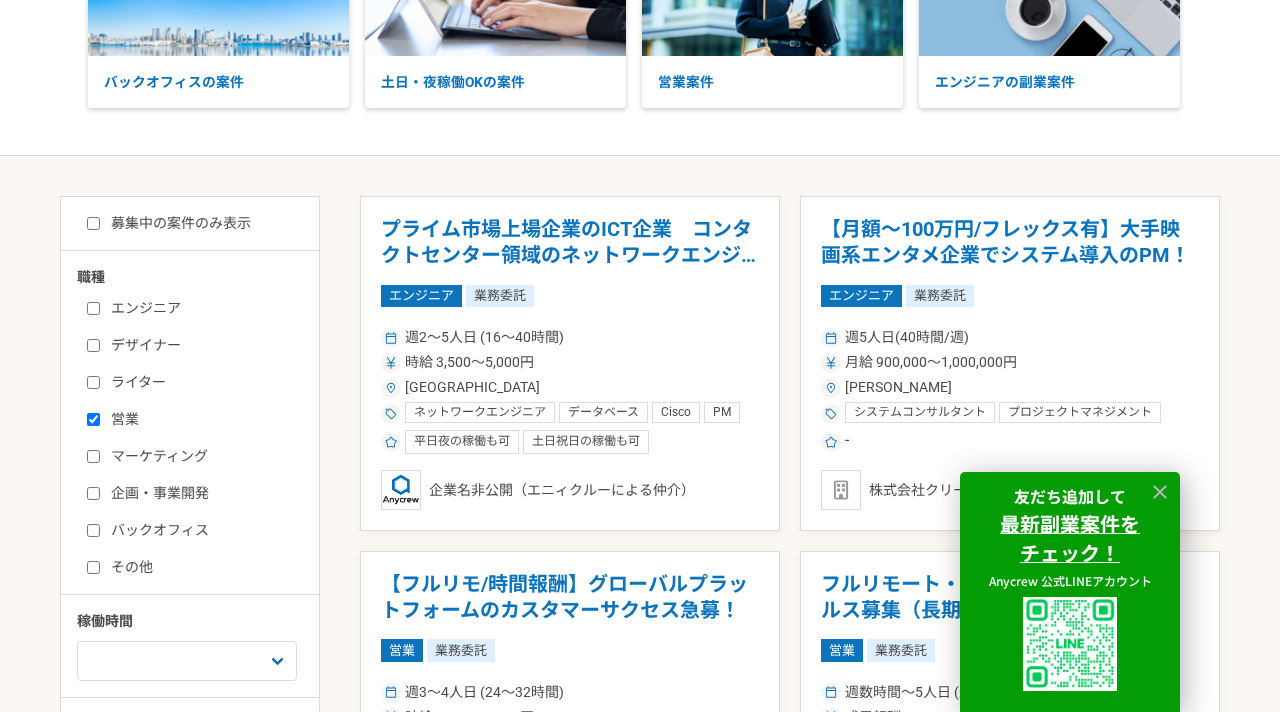 checkbox on "true" 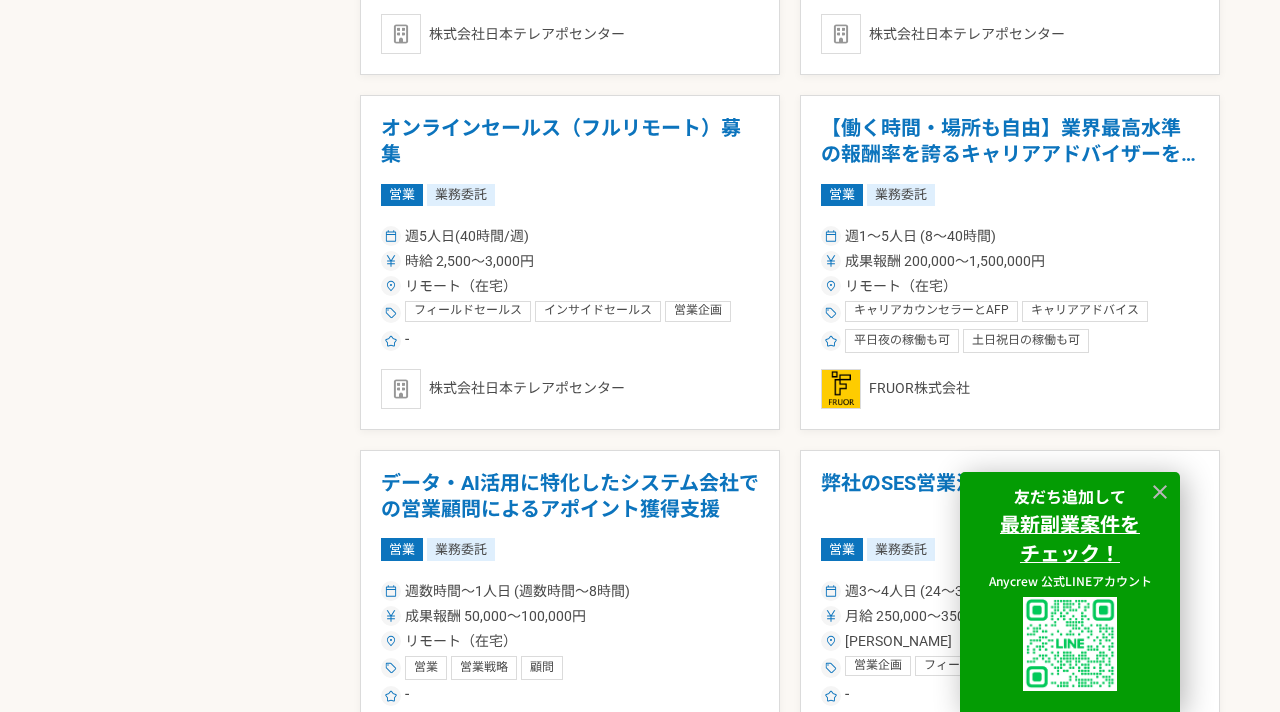 scroll, scrollTop: 3556, scrollLeft: 0, axis: vertical 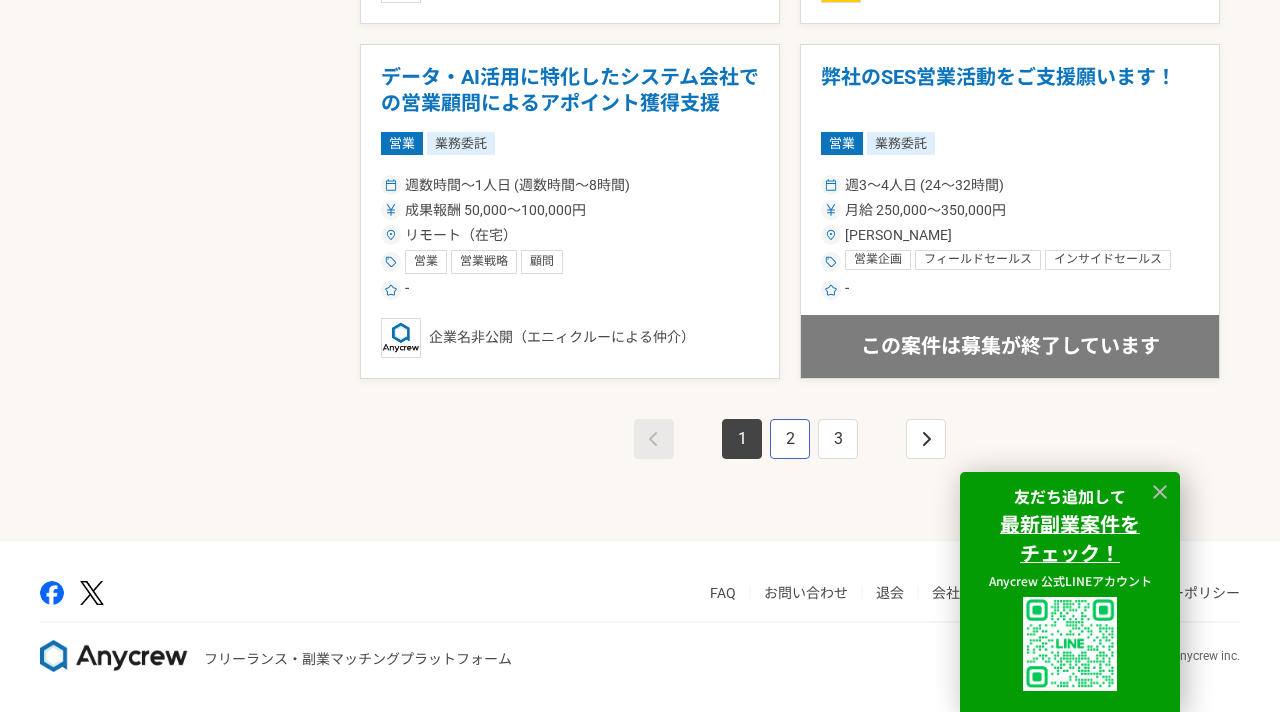 click on "2" at bounding box center (790, 439) 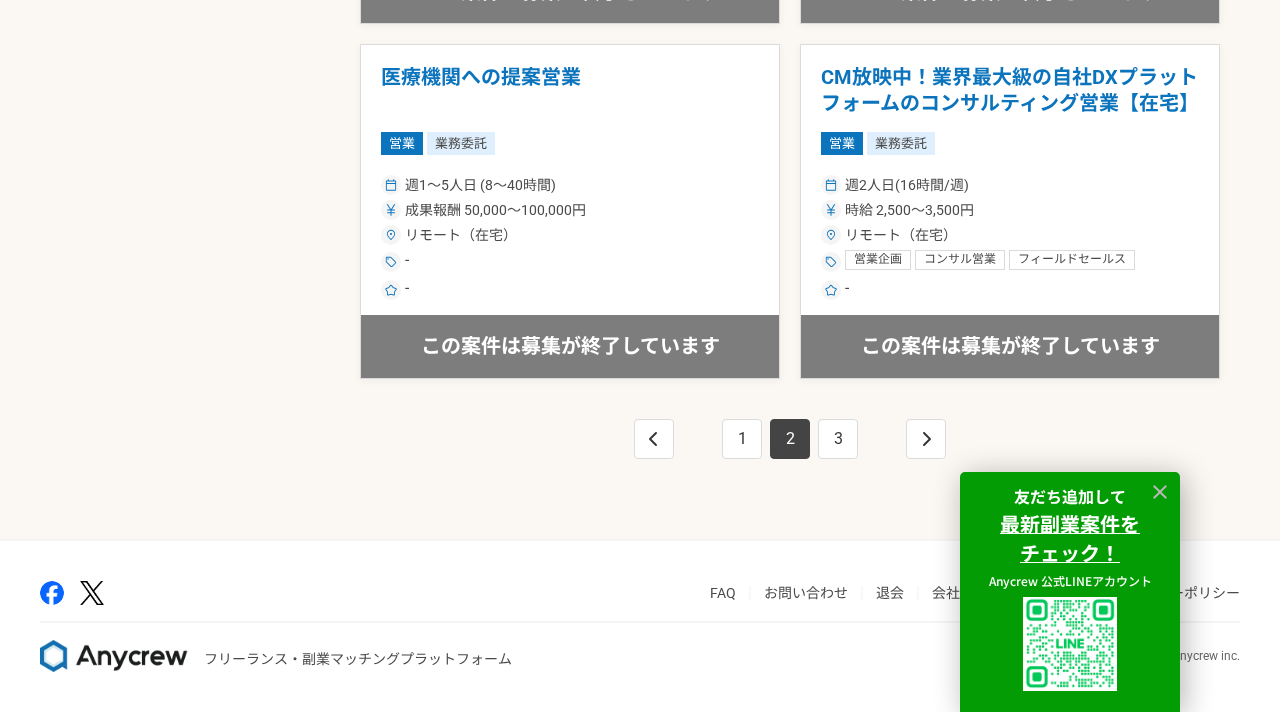 scroll, scrollTop: 3534, scrollLeft: 0, axis: vertical 